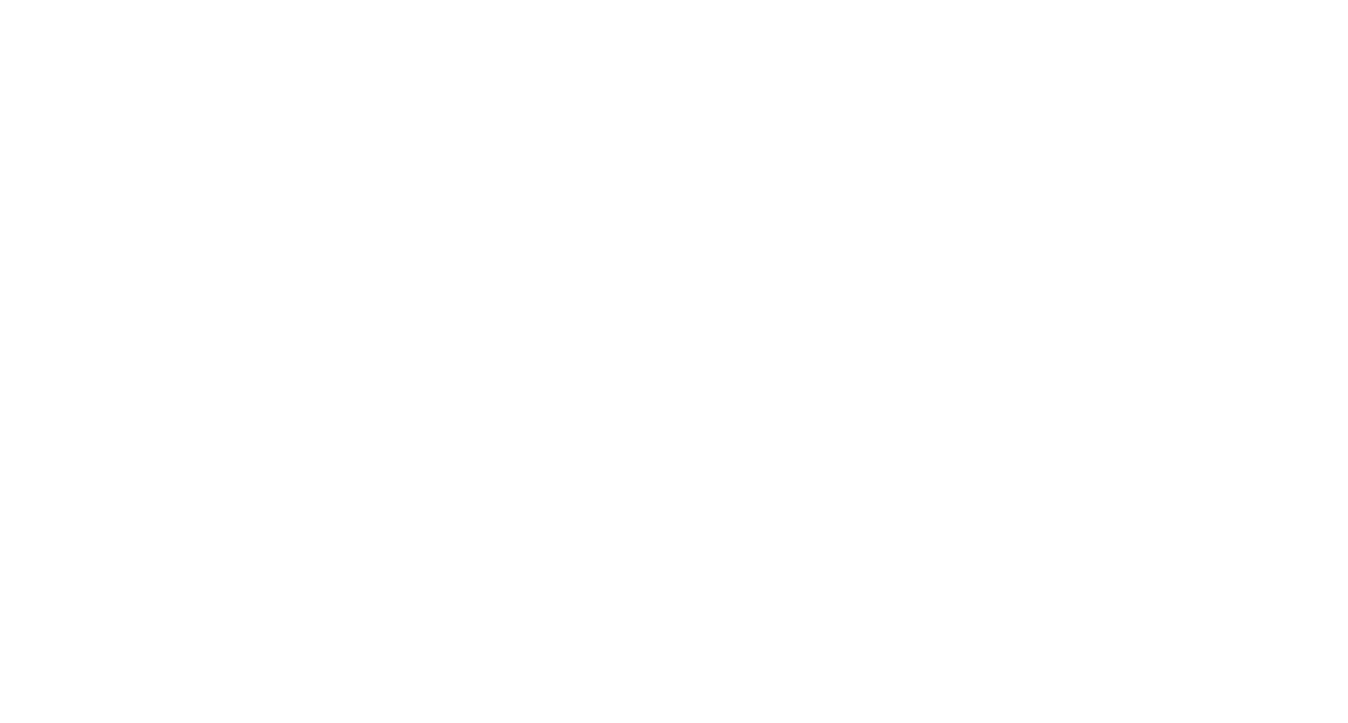 scroll, scrollTop: 0, scrollLeft: 0, axis: both 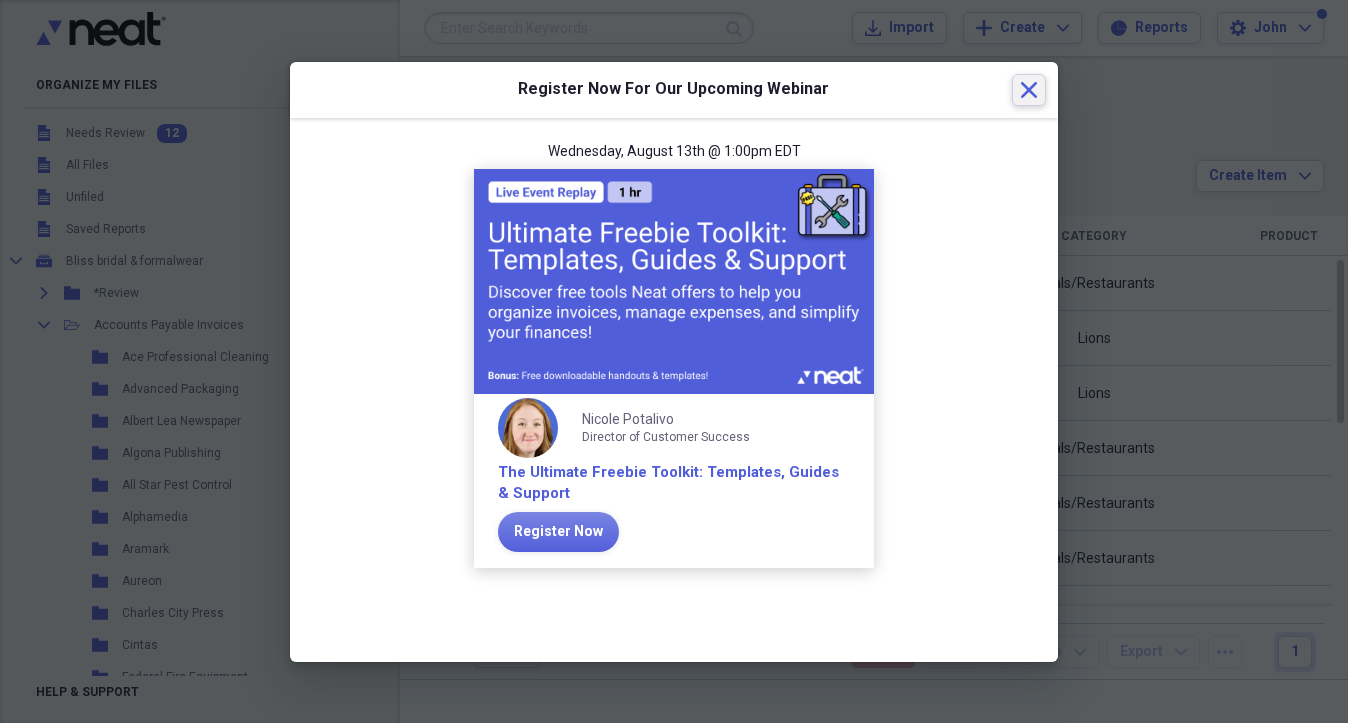 click on "Close" 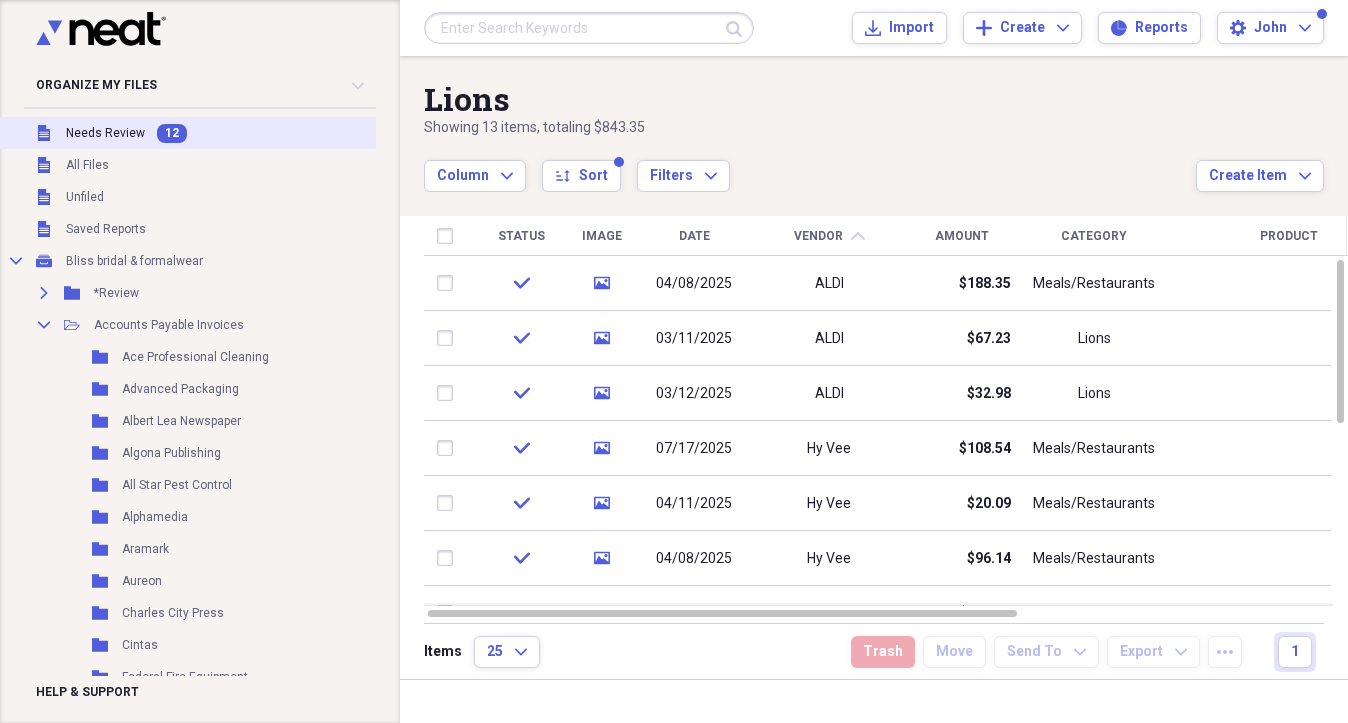 click on "Needs Review" at bounding box center (105, 133) 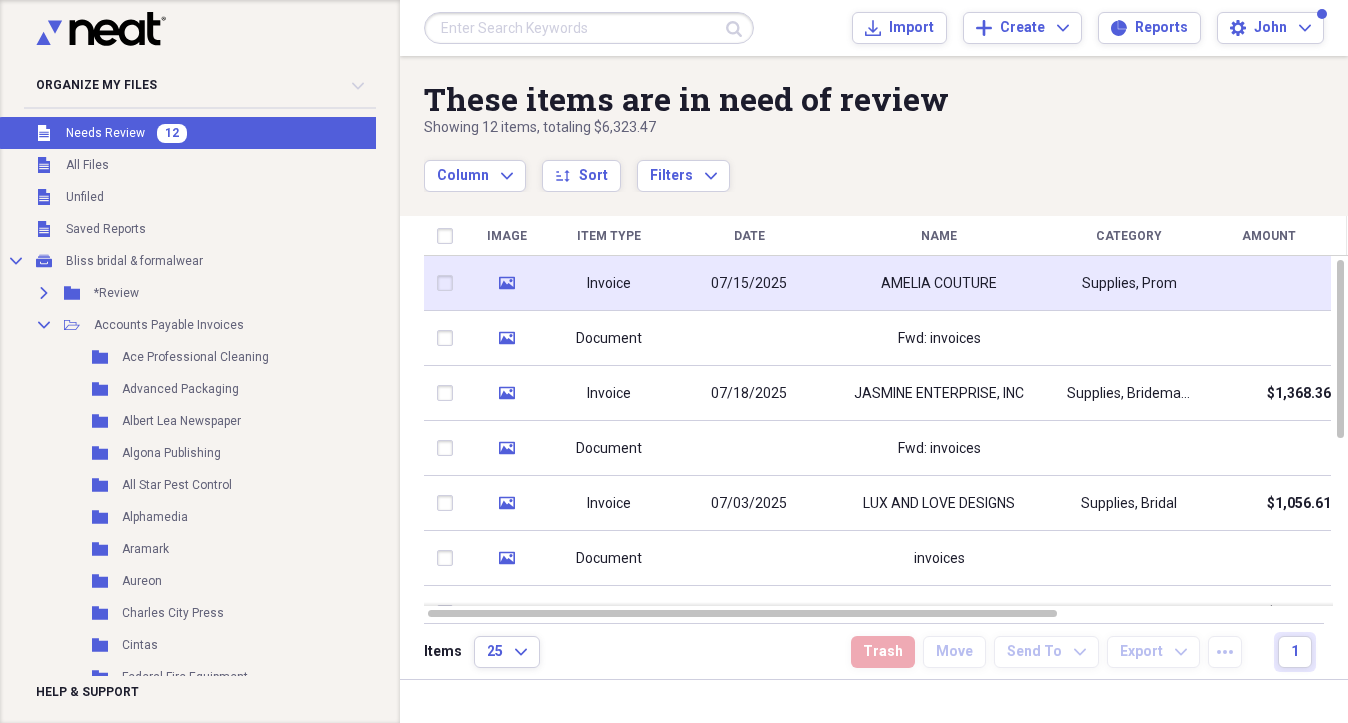 click on "Invoice" at bounding box center (609, 283) 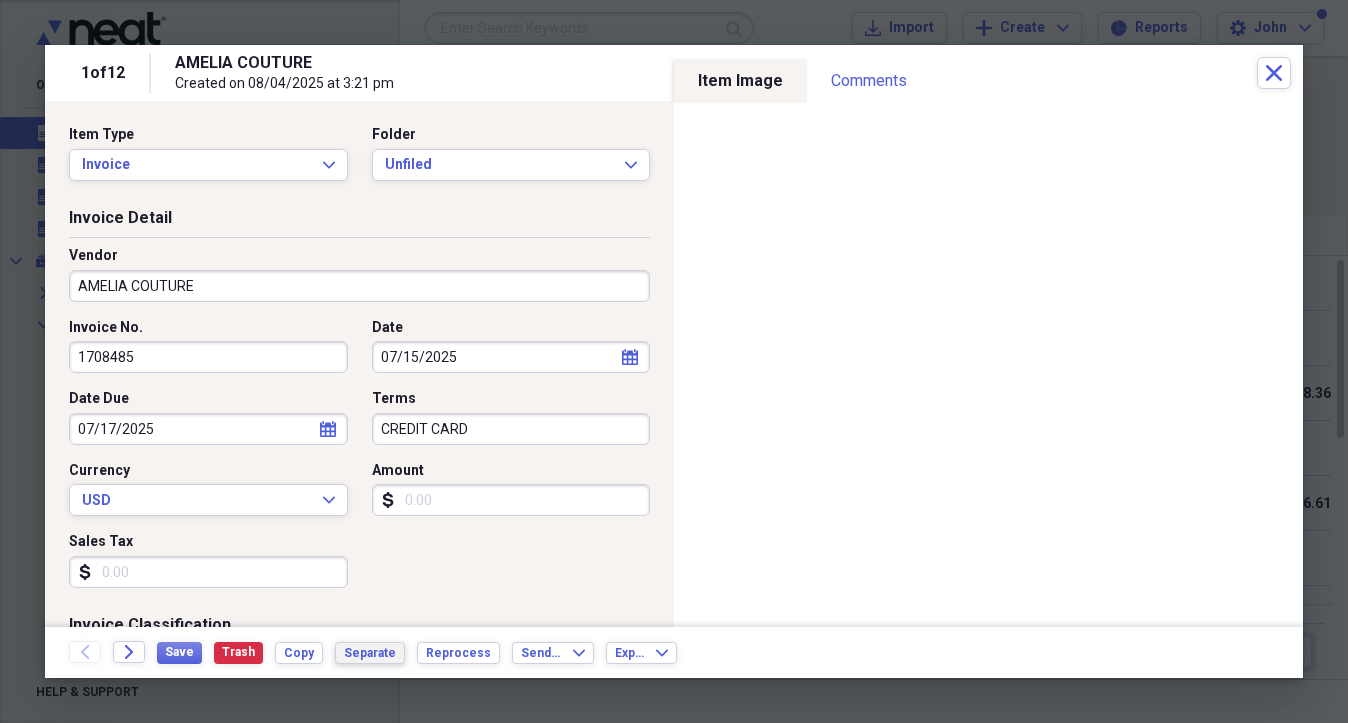 click on "Separate" at bounding box center (370, 653) 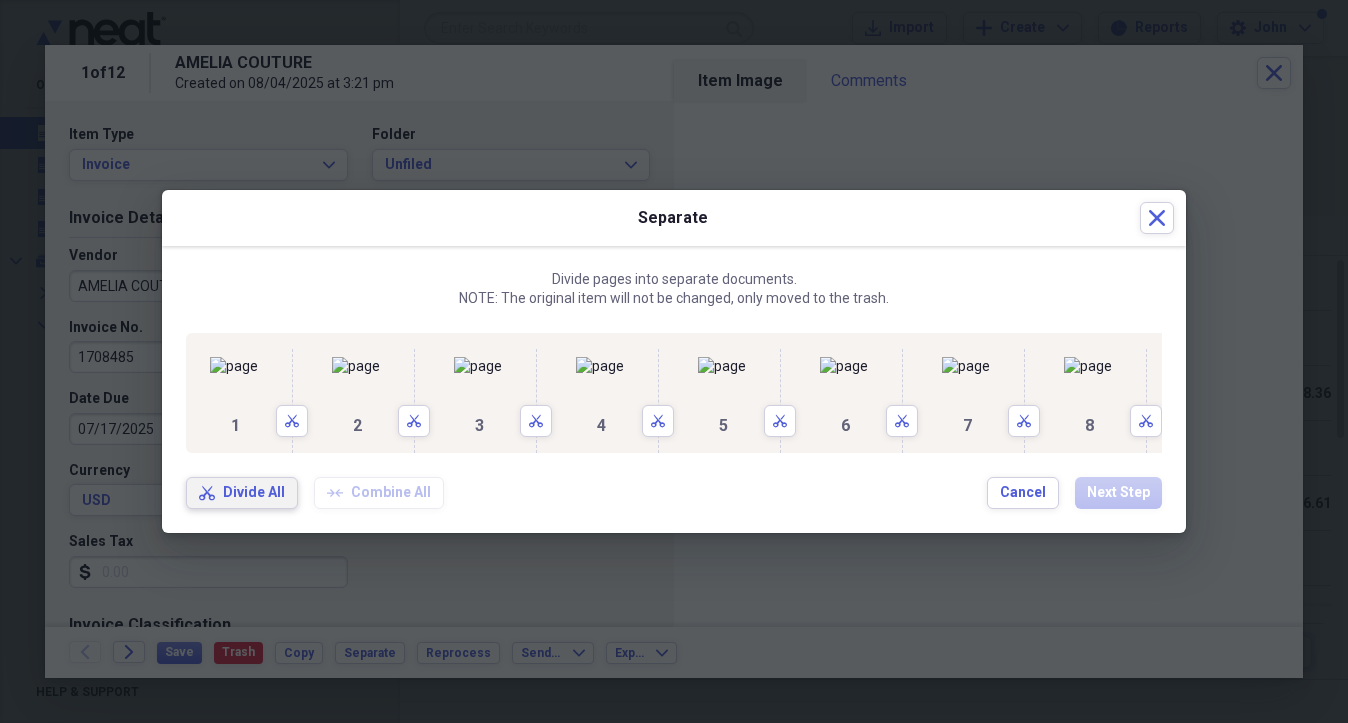 click on "Divide All" at bounding box center [254, 493] 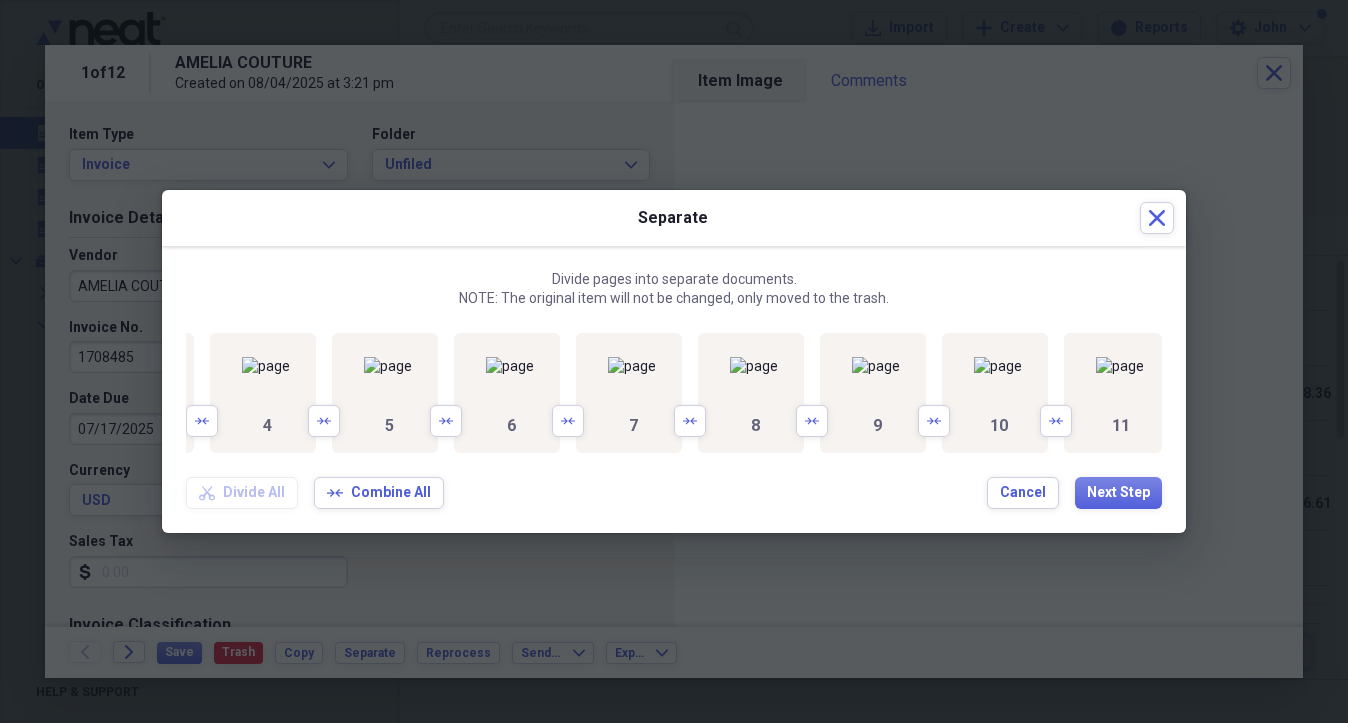 scroll, scrollTop: 0, scrollLeft: 583, axis: horizontal 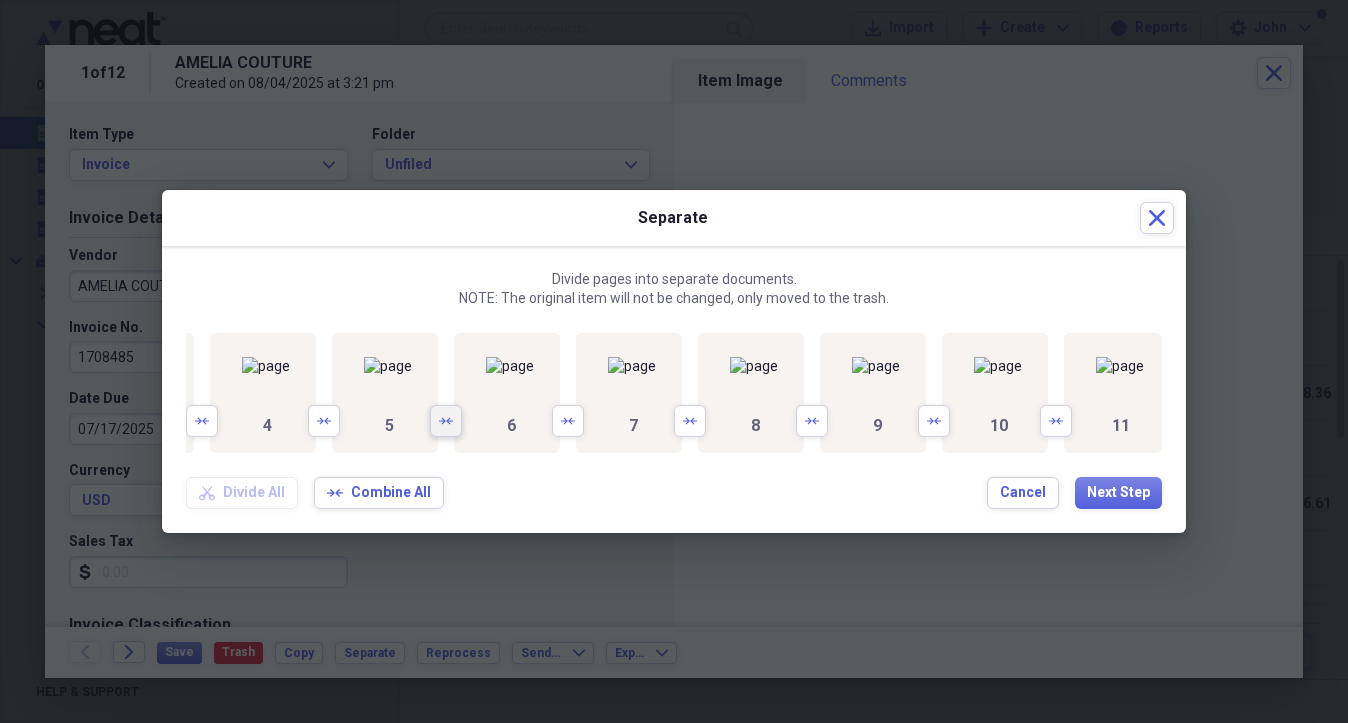 click 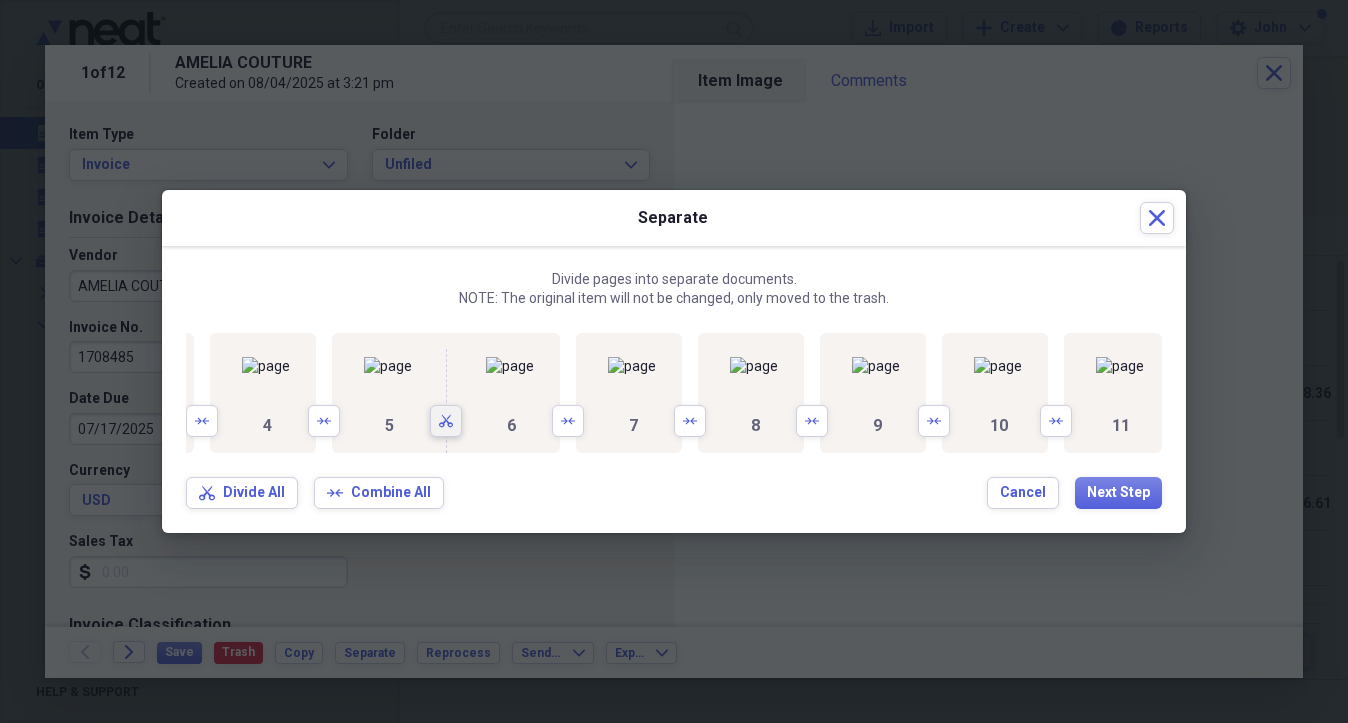 scroll, scrollTop: 0, scrollLeft: 1488, axis: horizontal 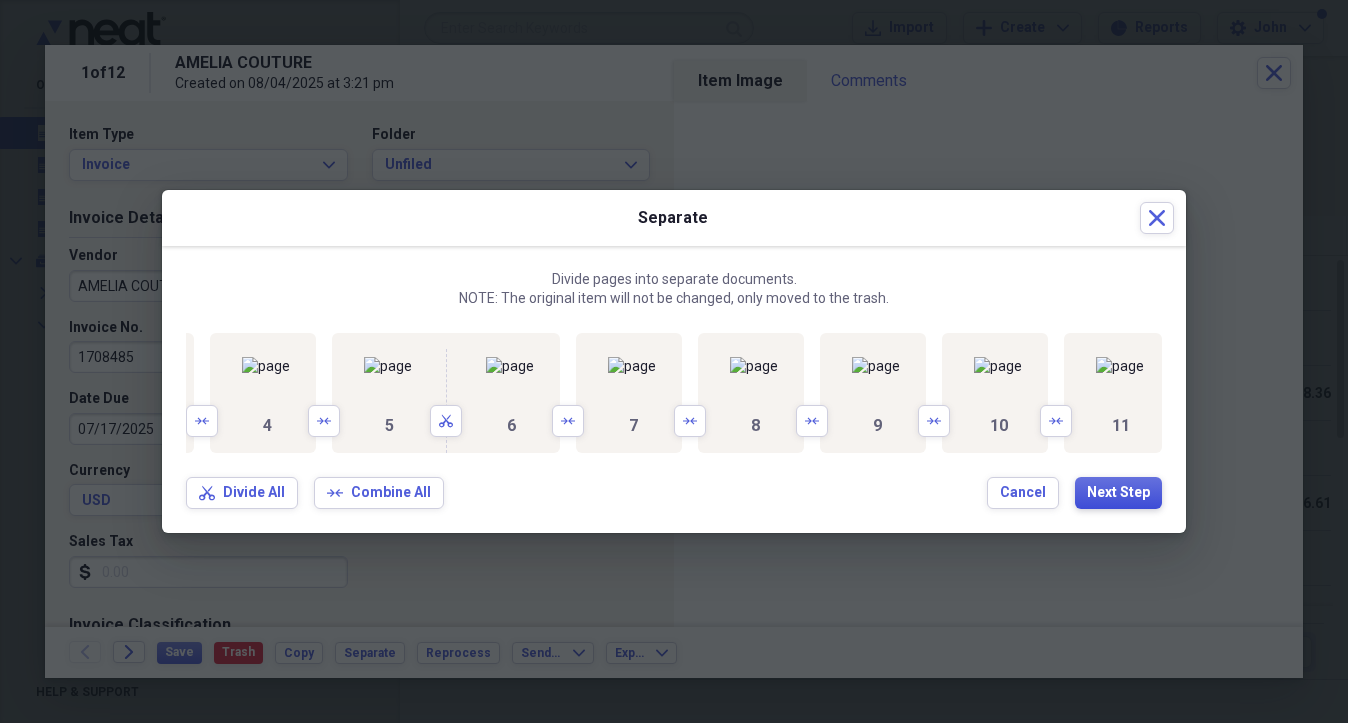 click on "Next Step" at bounding box center (1118, 493) 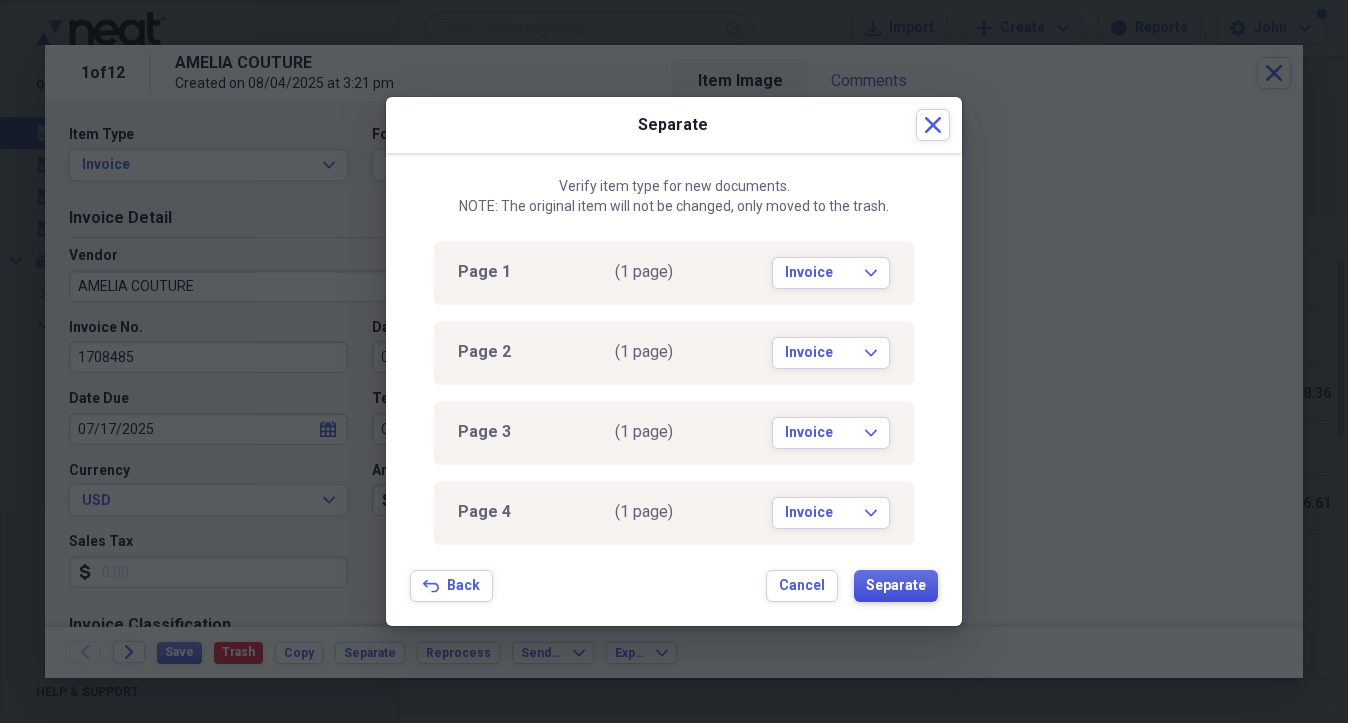 click on "Separate" at bounding box center [896, 586] 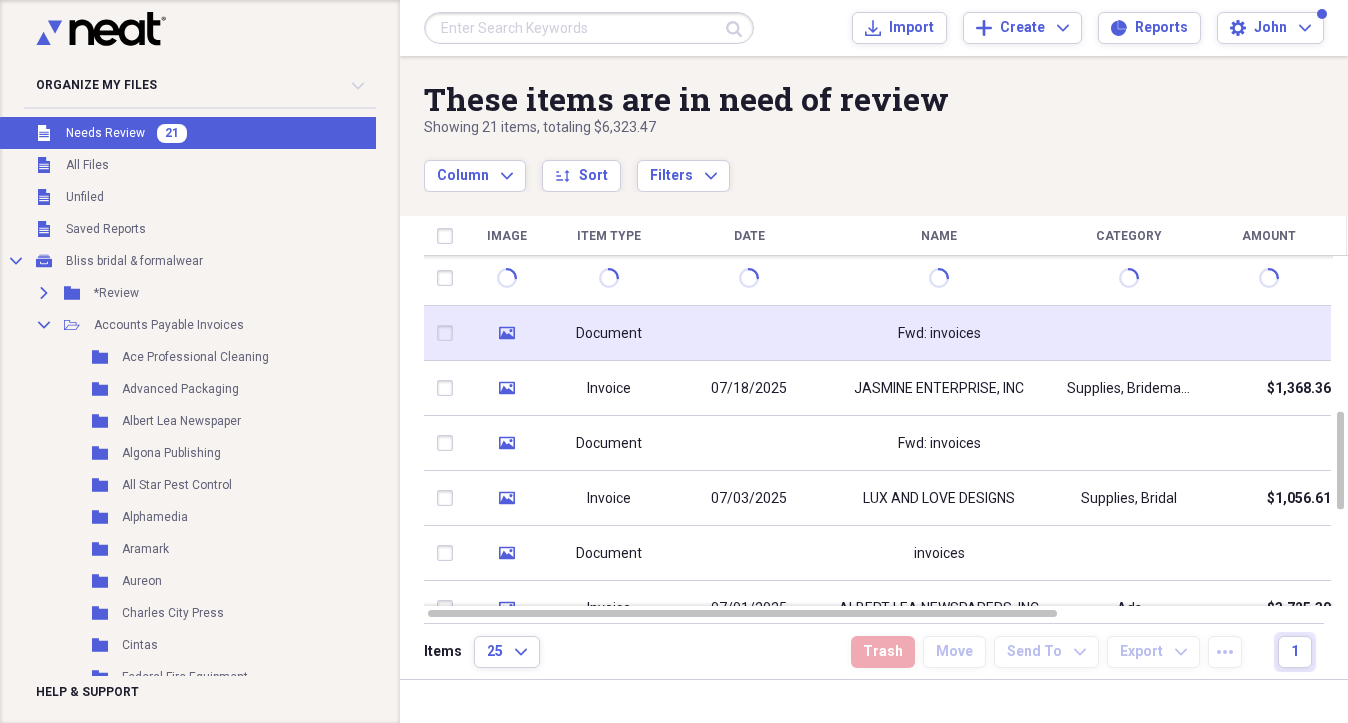 click on "media" at bounding box center (506, 333) 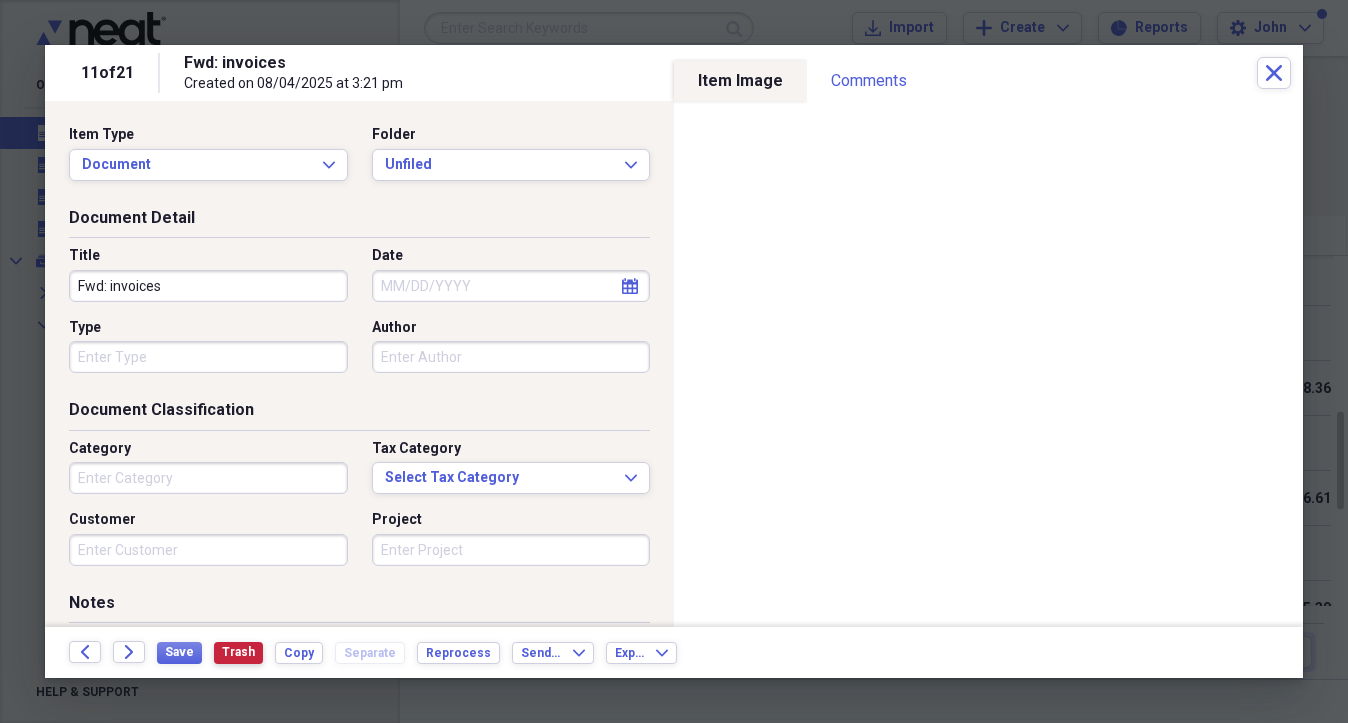 click on "Trash" at bounding box center [238, 652] 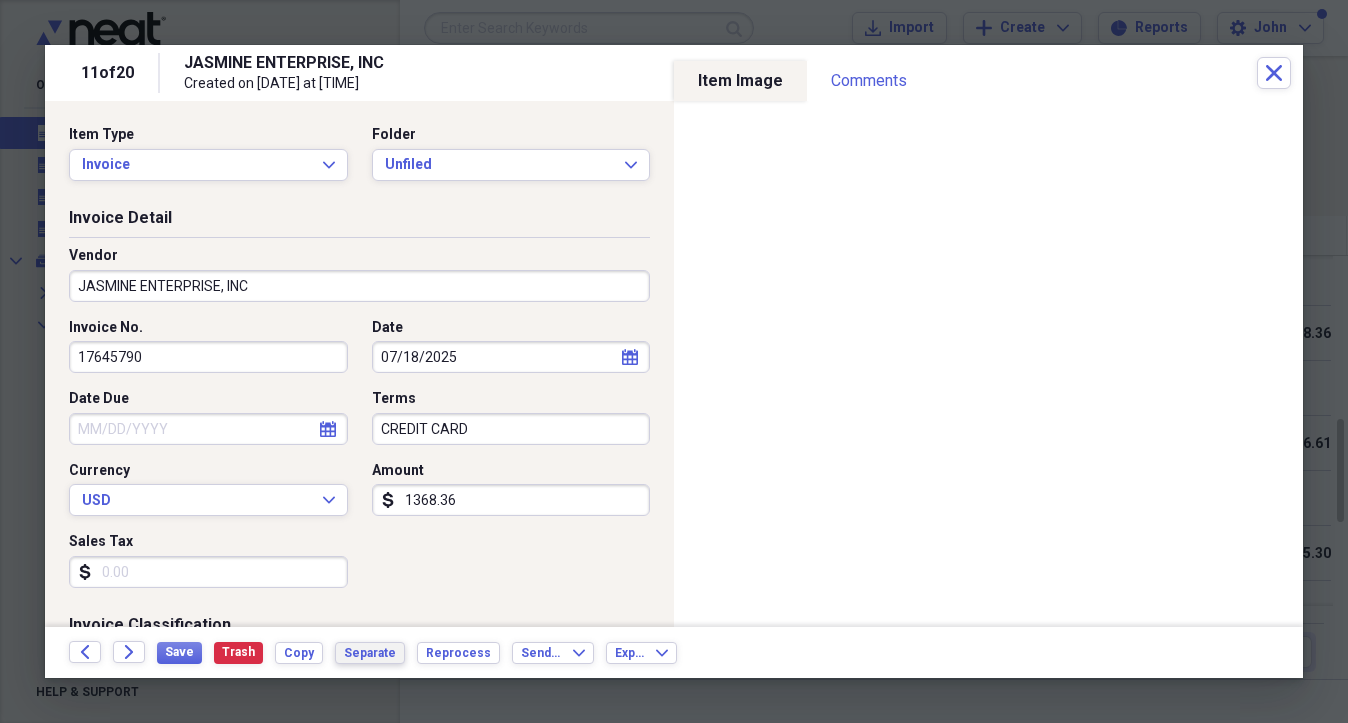 click on "Separate" at bounding box center (370, 653) 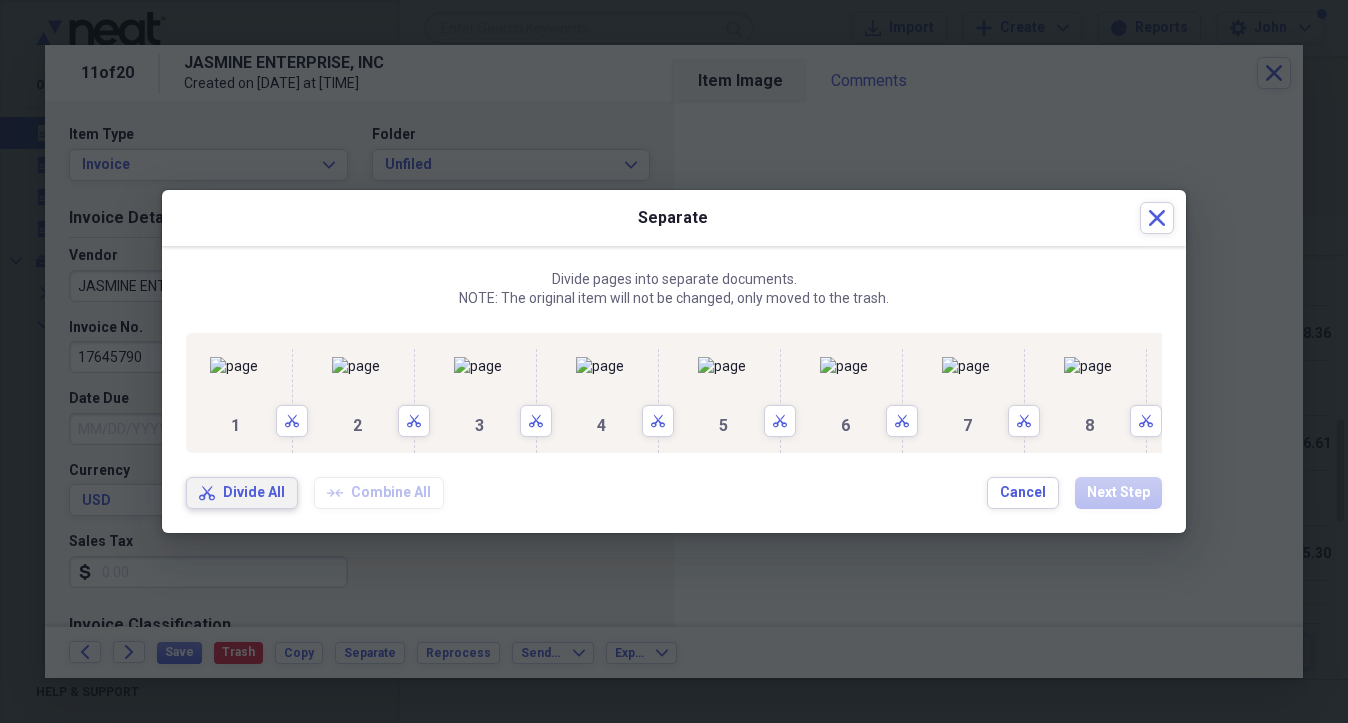 click on "Divide All" at bounding box center (254, 493) 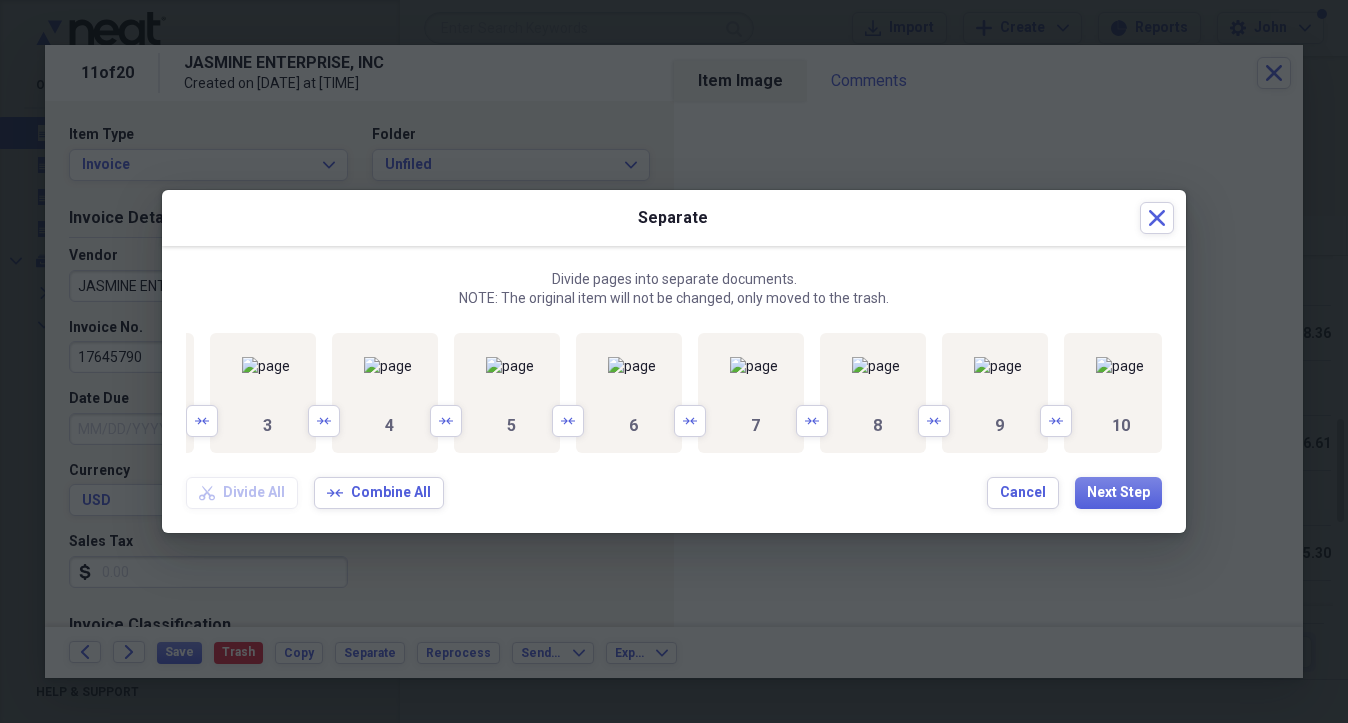 scroll, scrollTop: 0, scrollLeft: 304, axis: horizontal 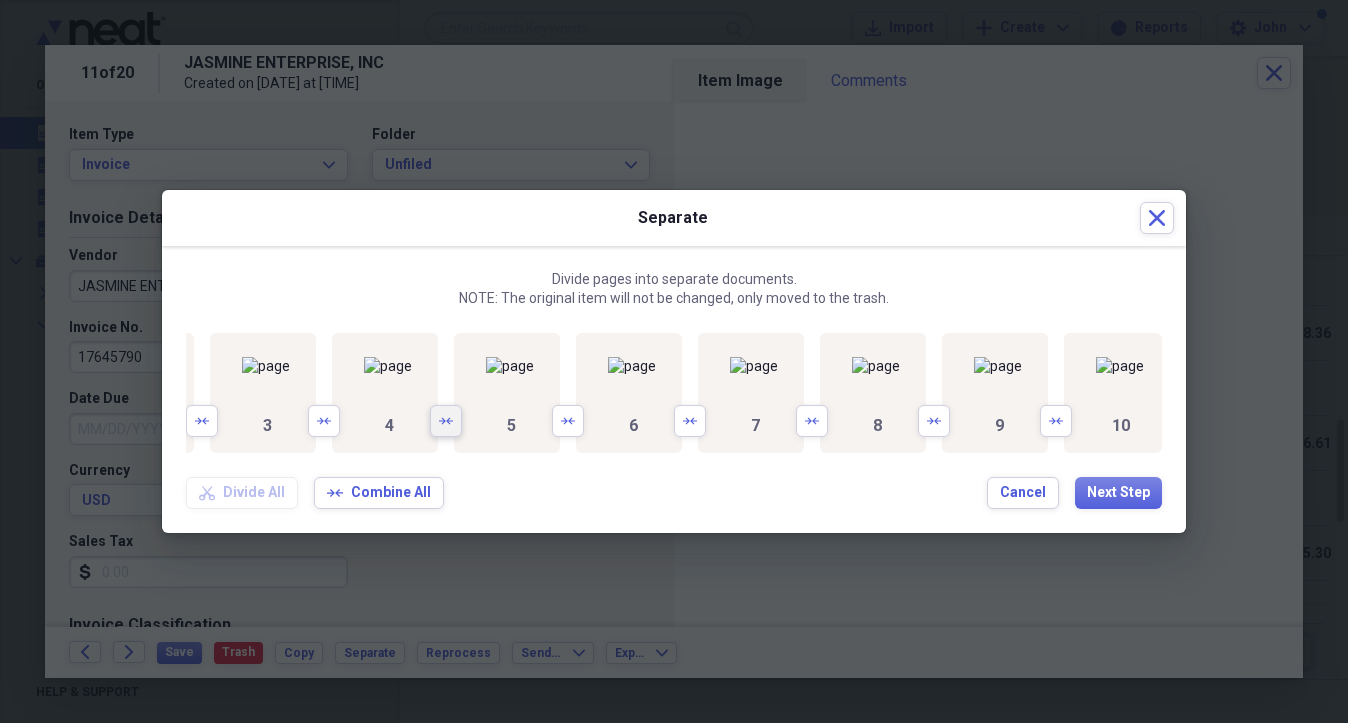 click 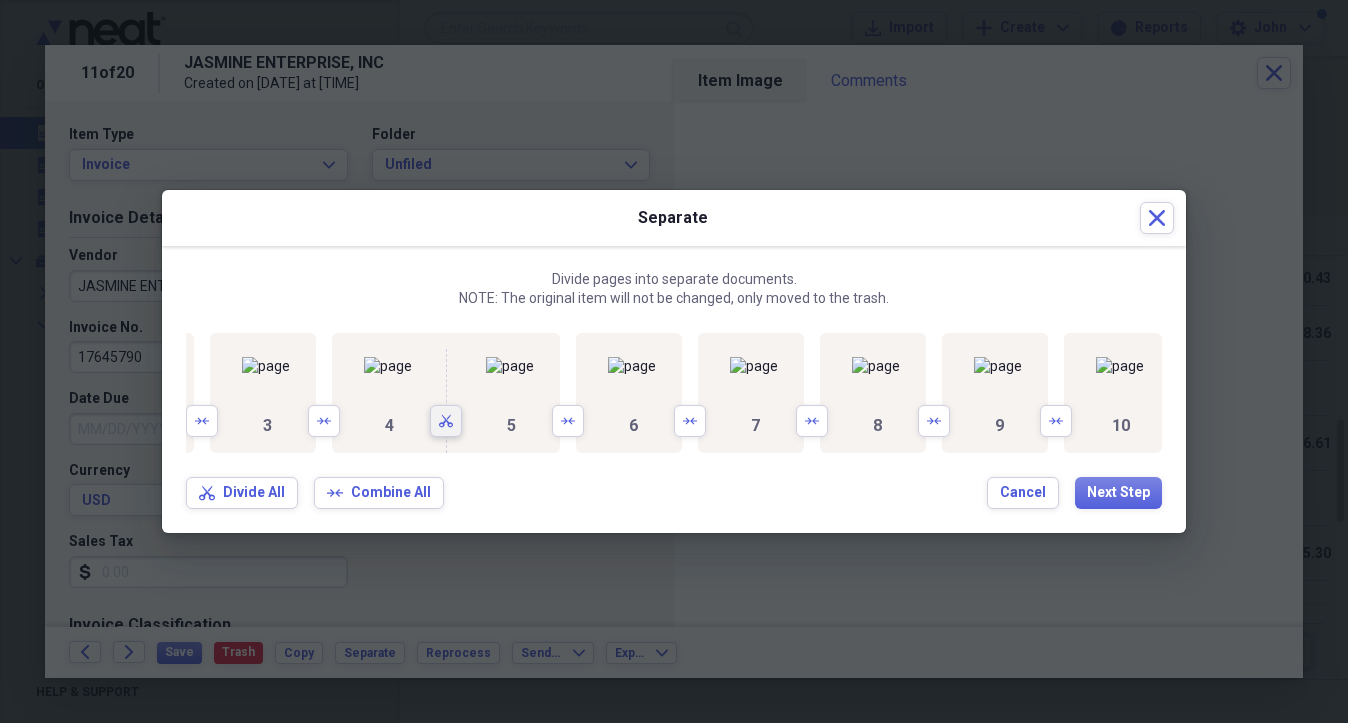 scroll, scrollTop: 0, scrollLeft: 591, axis: horizontal 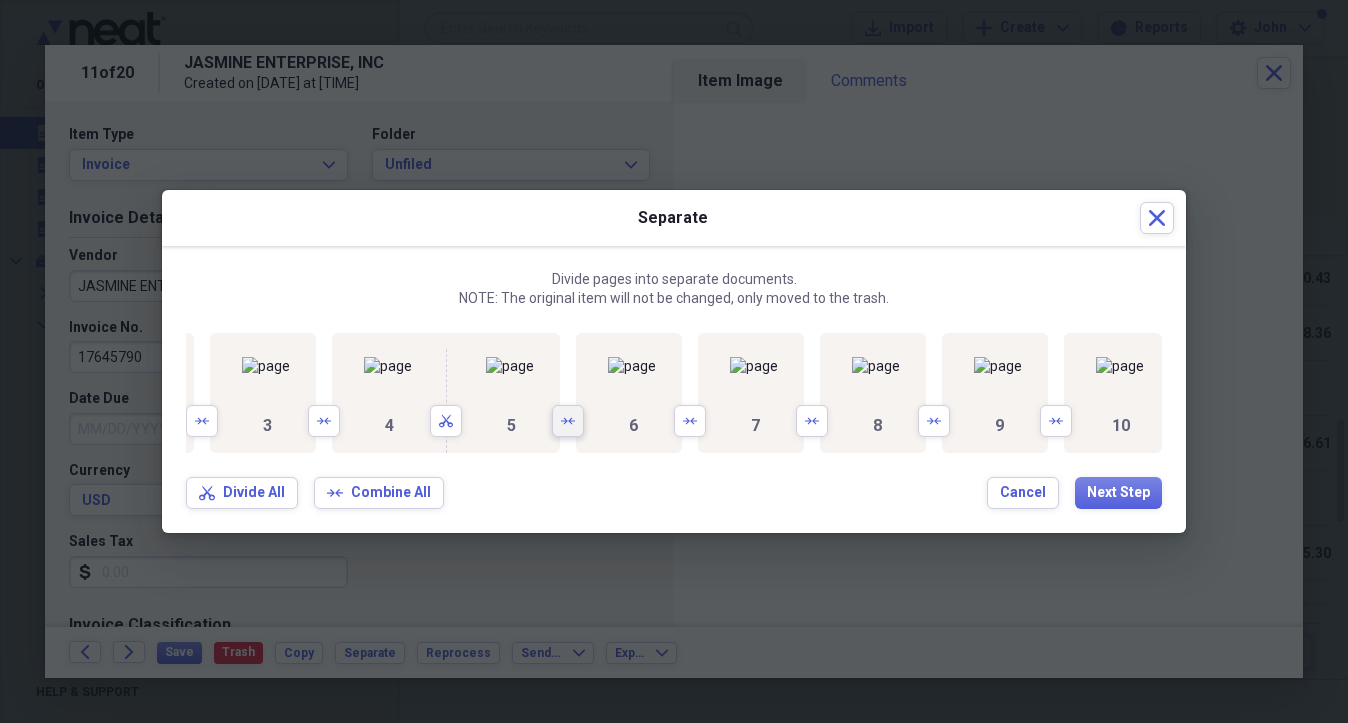 click on "Arrows" 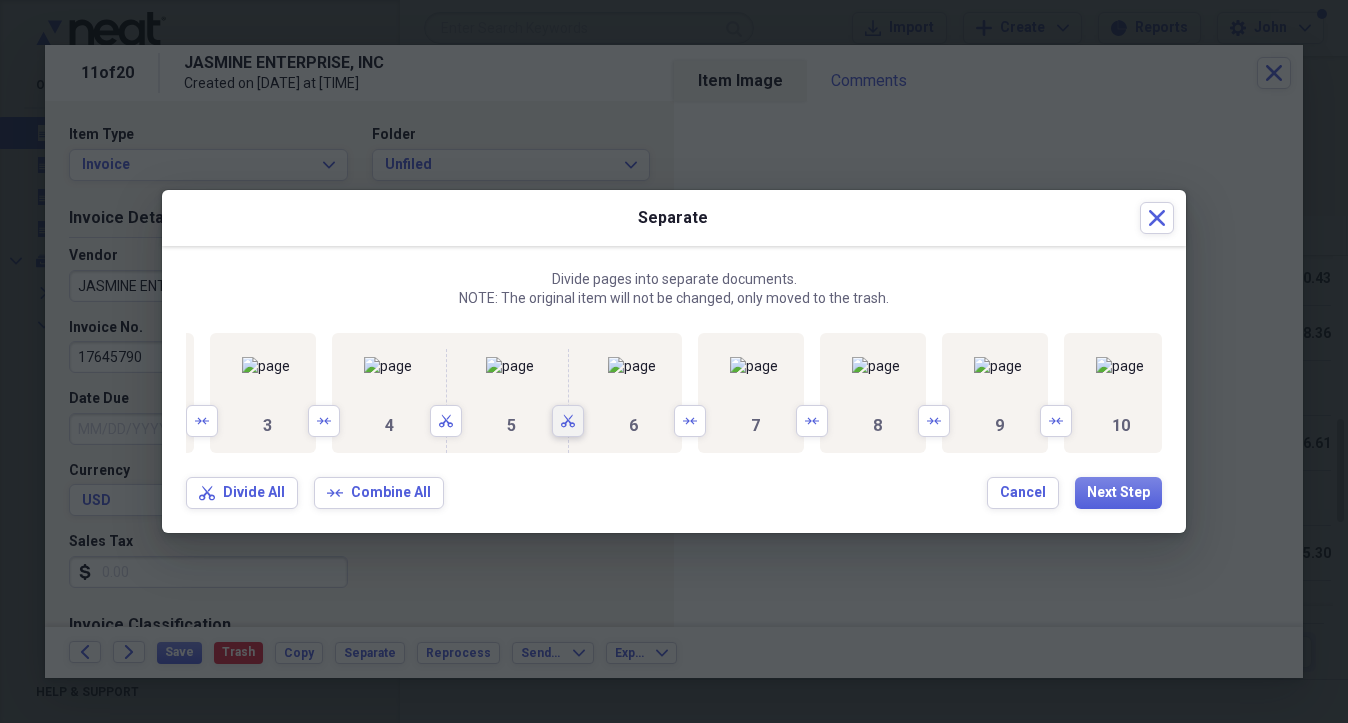 scroll, scrollTop: 0, scrollLeft: 848, axis: horizontal 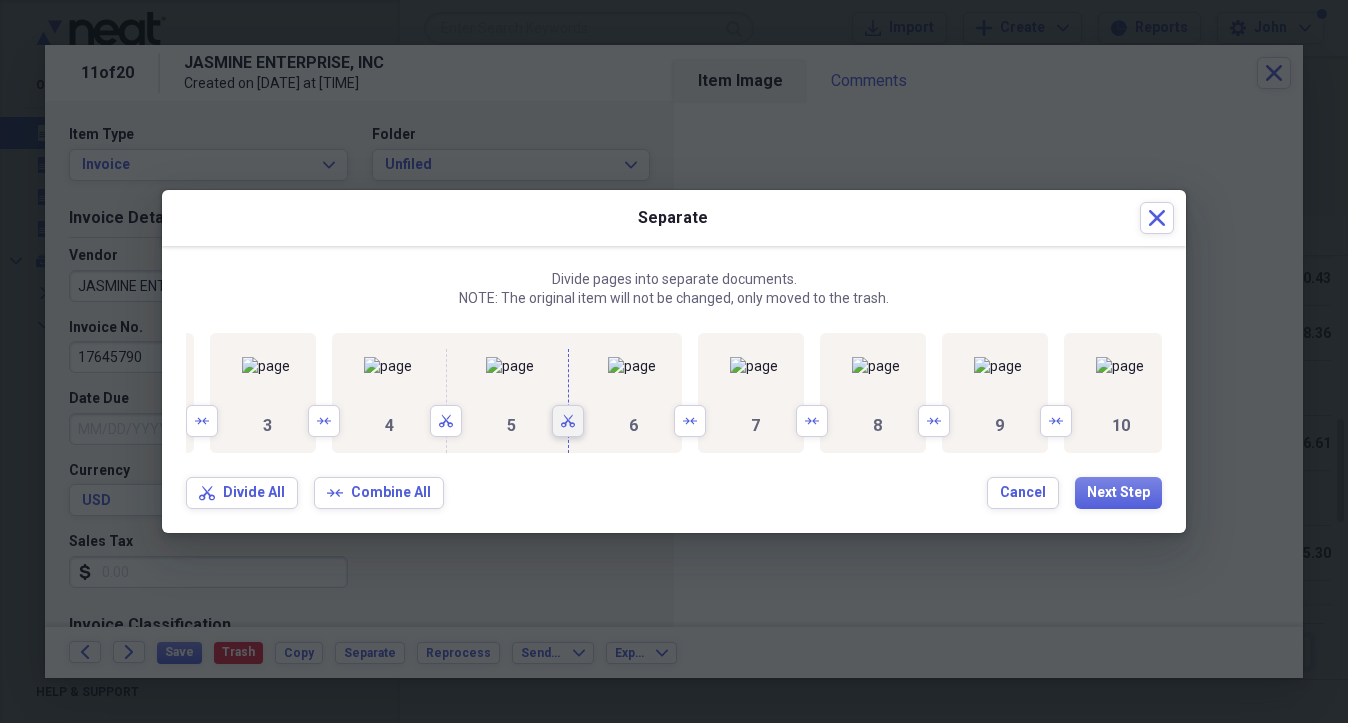click on "Scissors" 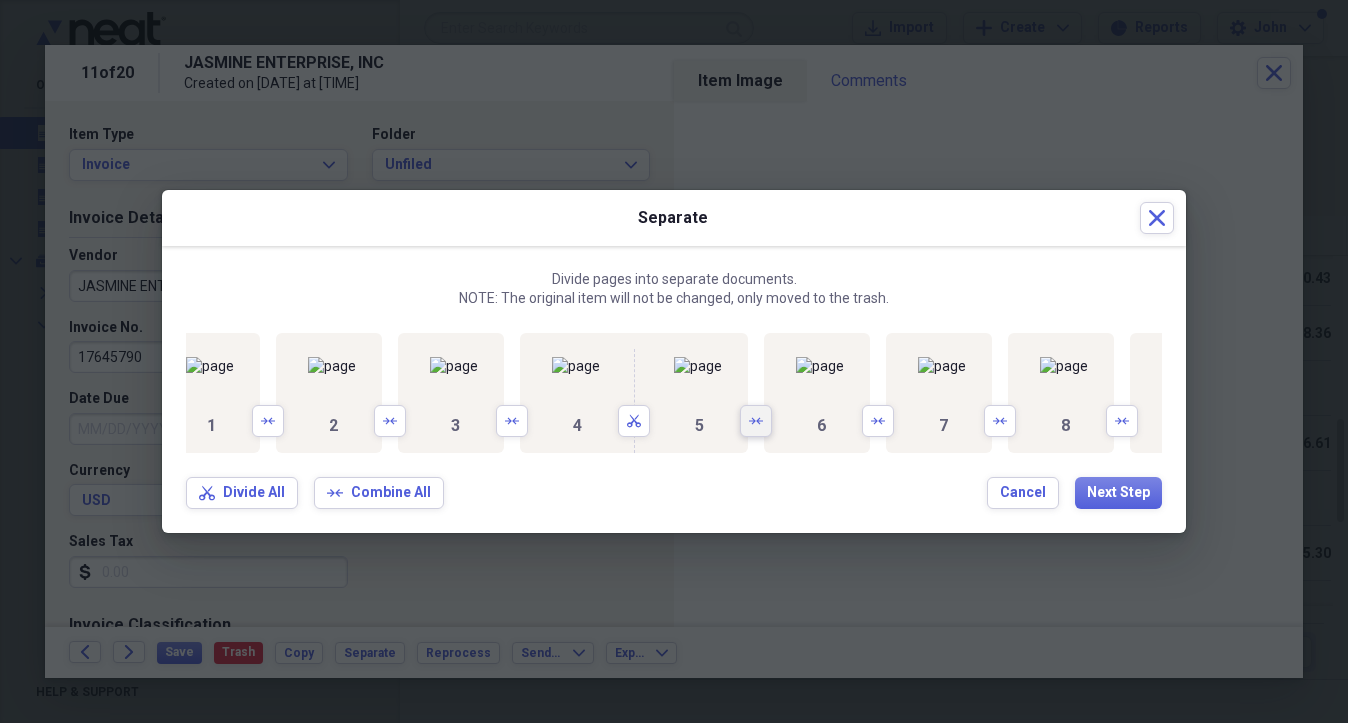 scroll, scrollTop: 0, scrollLeft: 0, axis: both 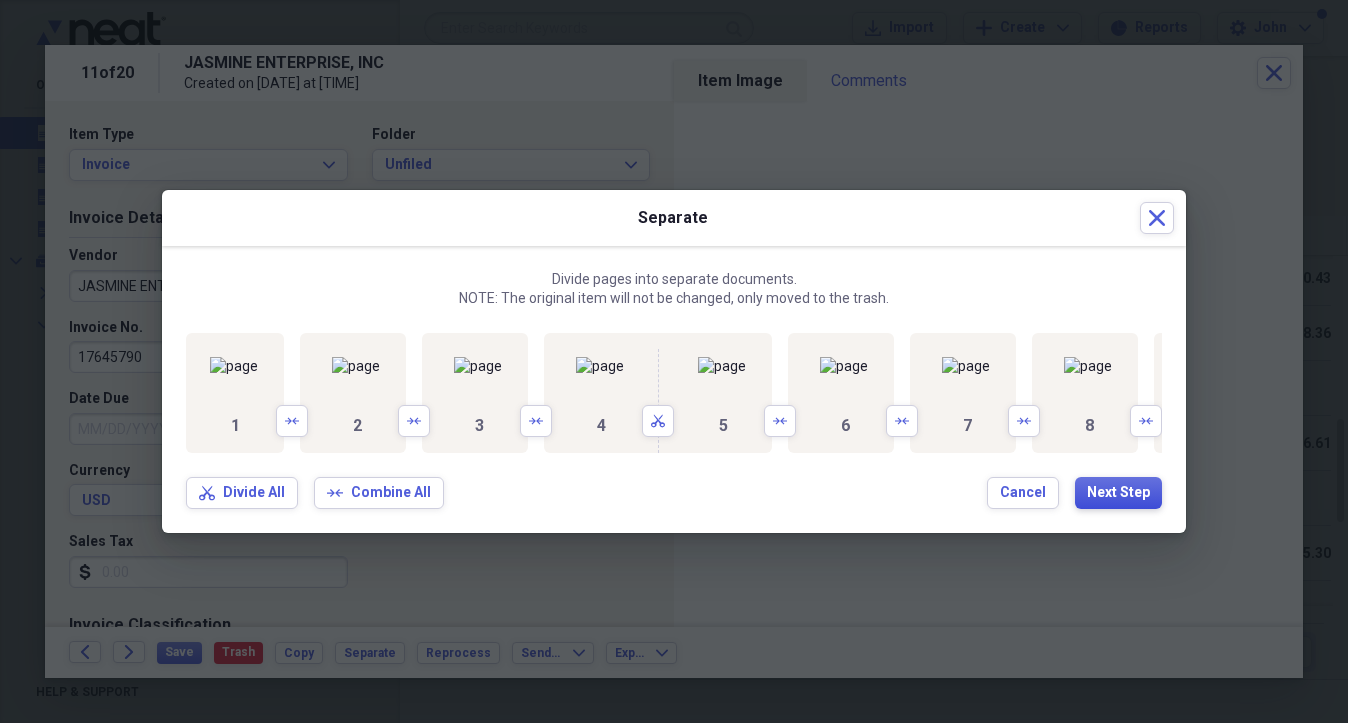 click on "Next Step" at bounding box center [1118, 493] 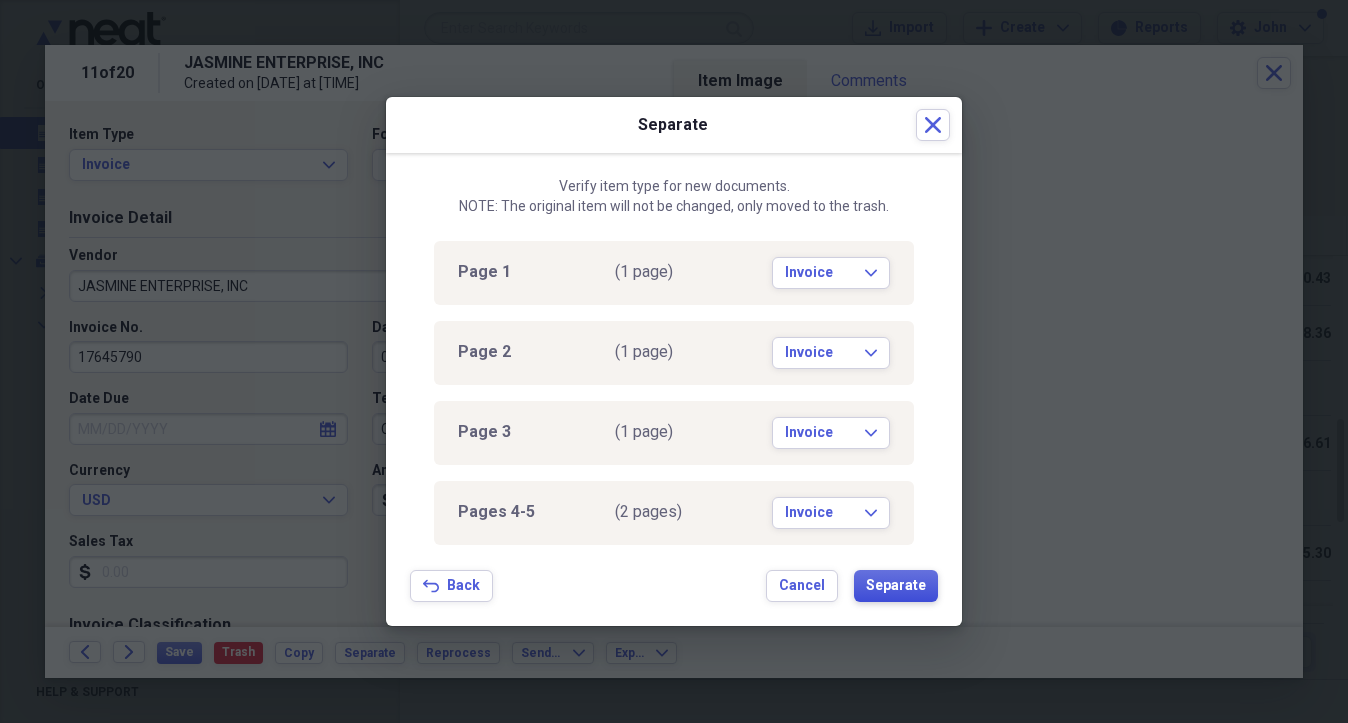click on "Separate" at bounding box center (896, 586) 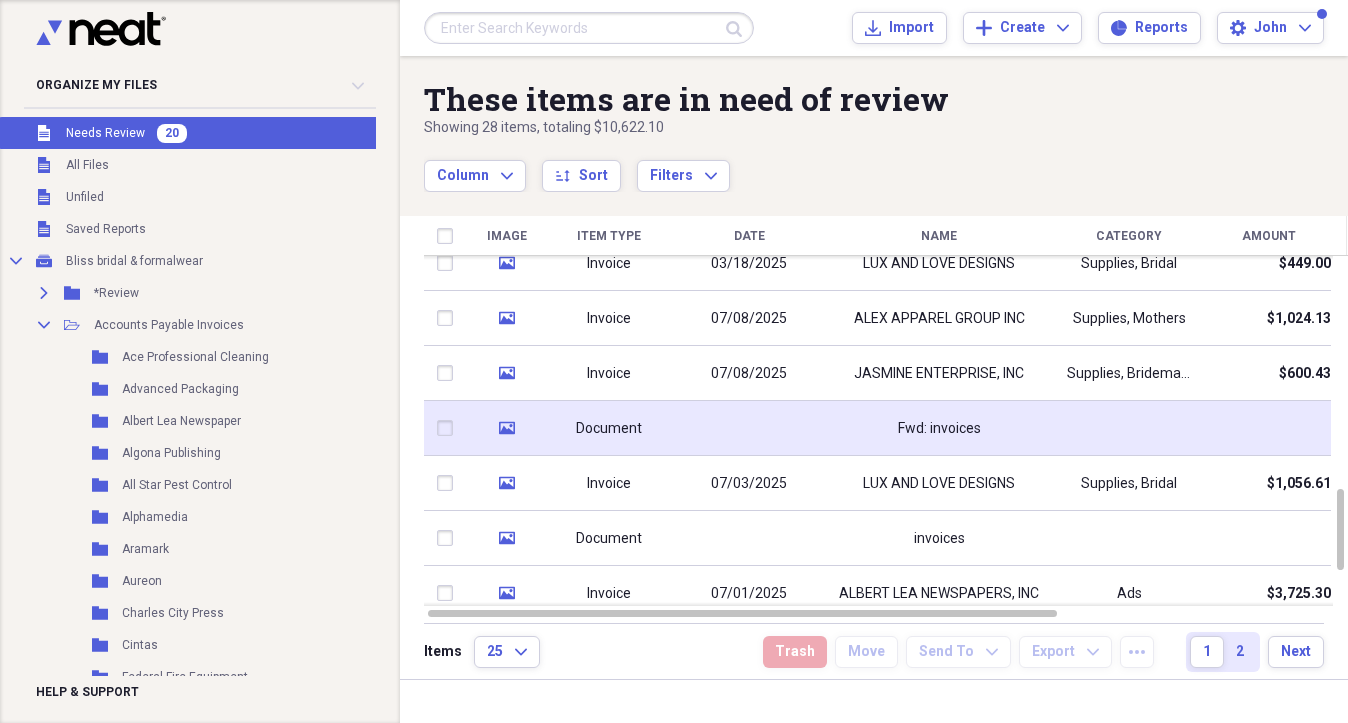 click on "Document" at bounding box center (609, 428) 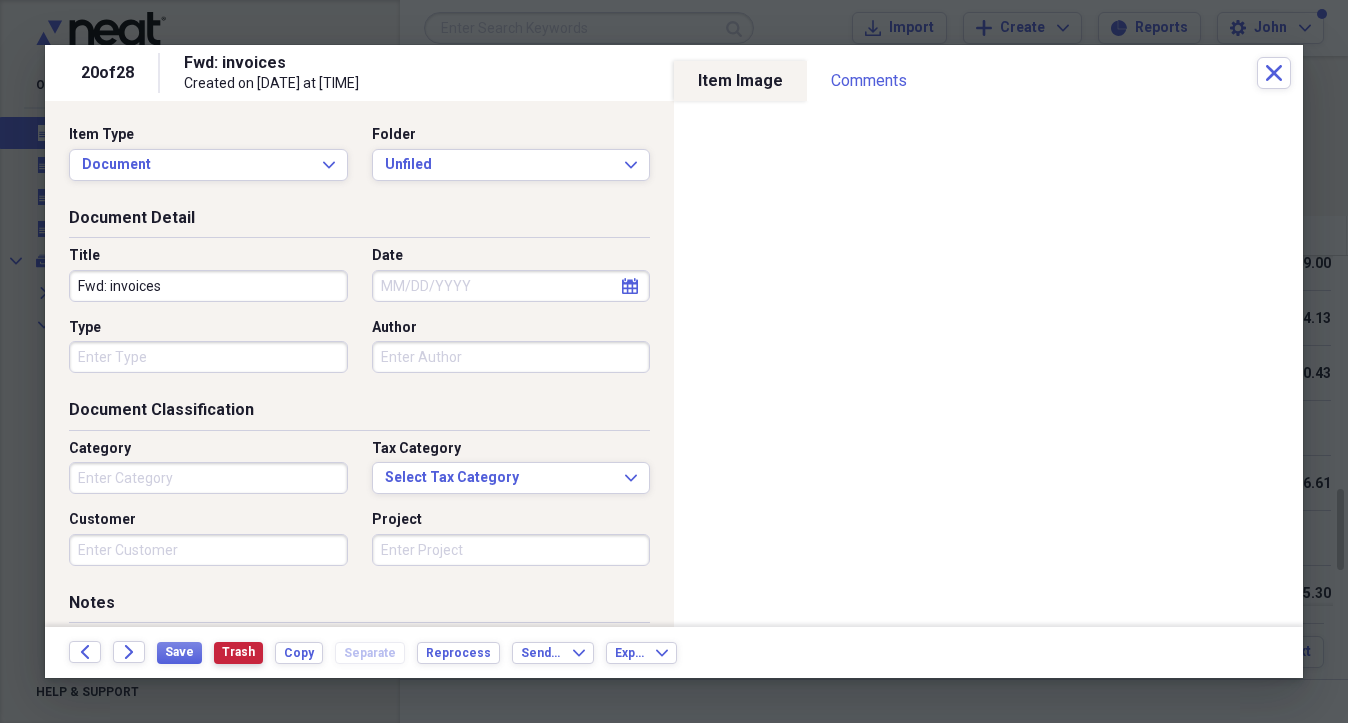 click on "Trash" at bounding box center (238, 652) 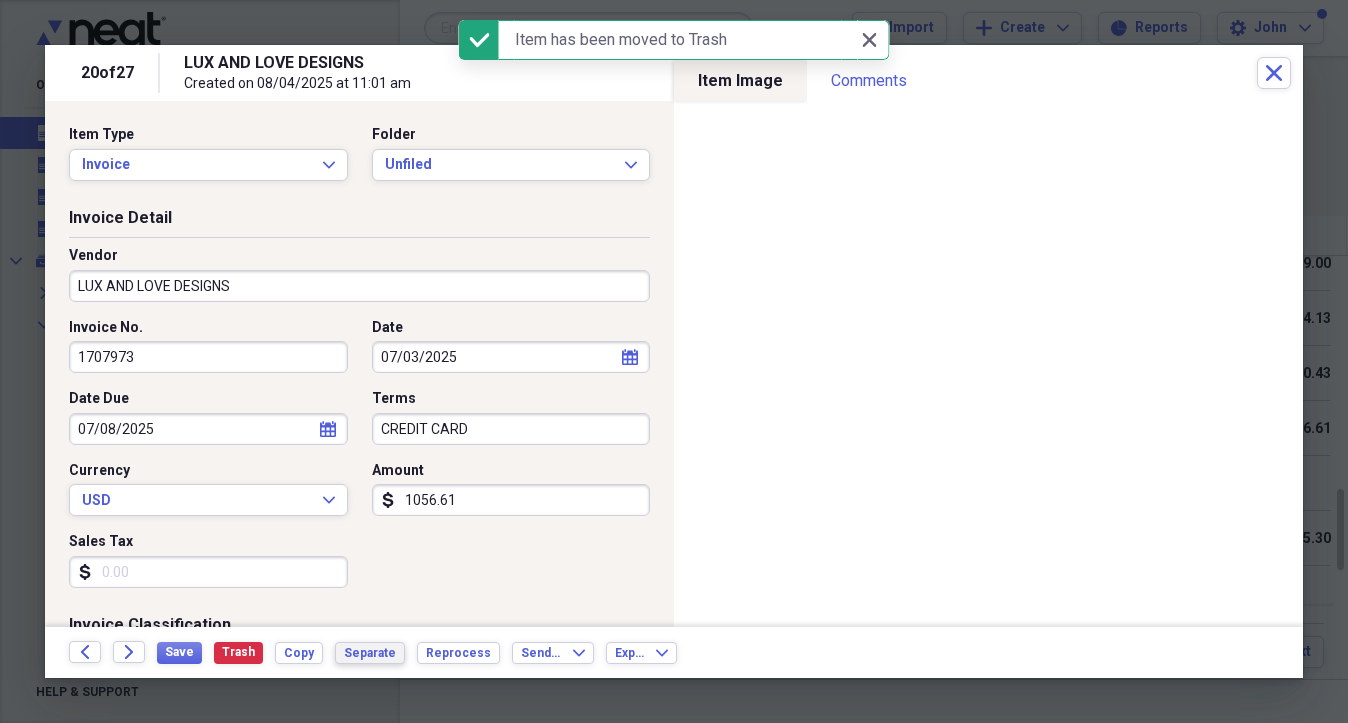 click on "Separate" at bounding box center [370, 653] 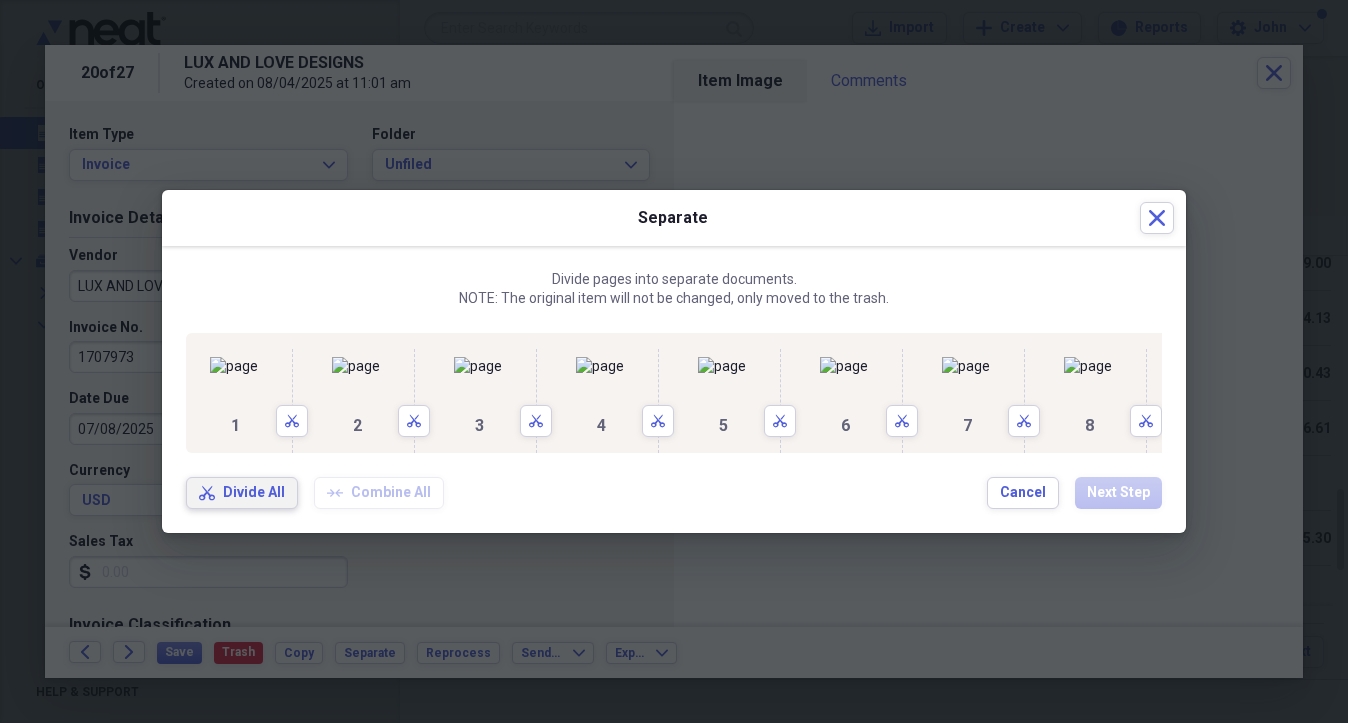 click on "Divide All" at bounding box center (254, 493) 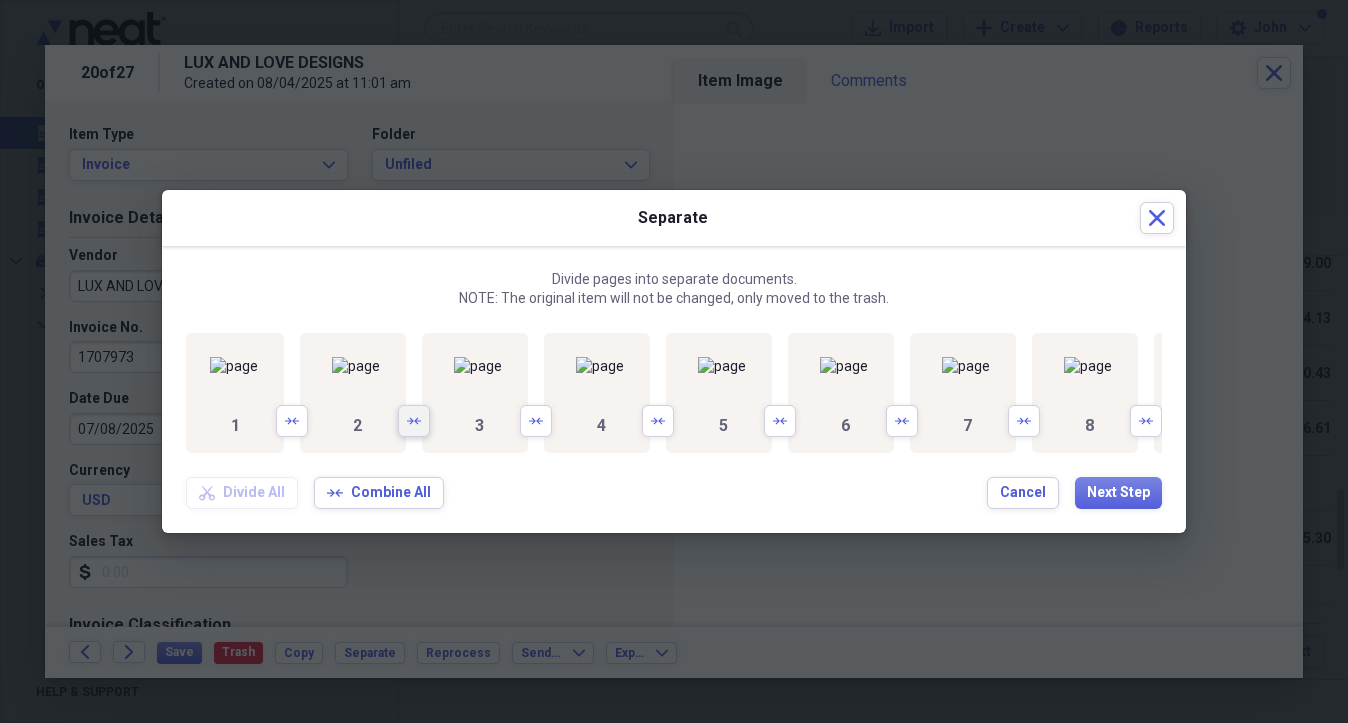 click on "Arrows" 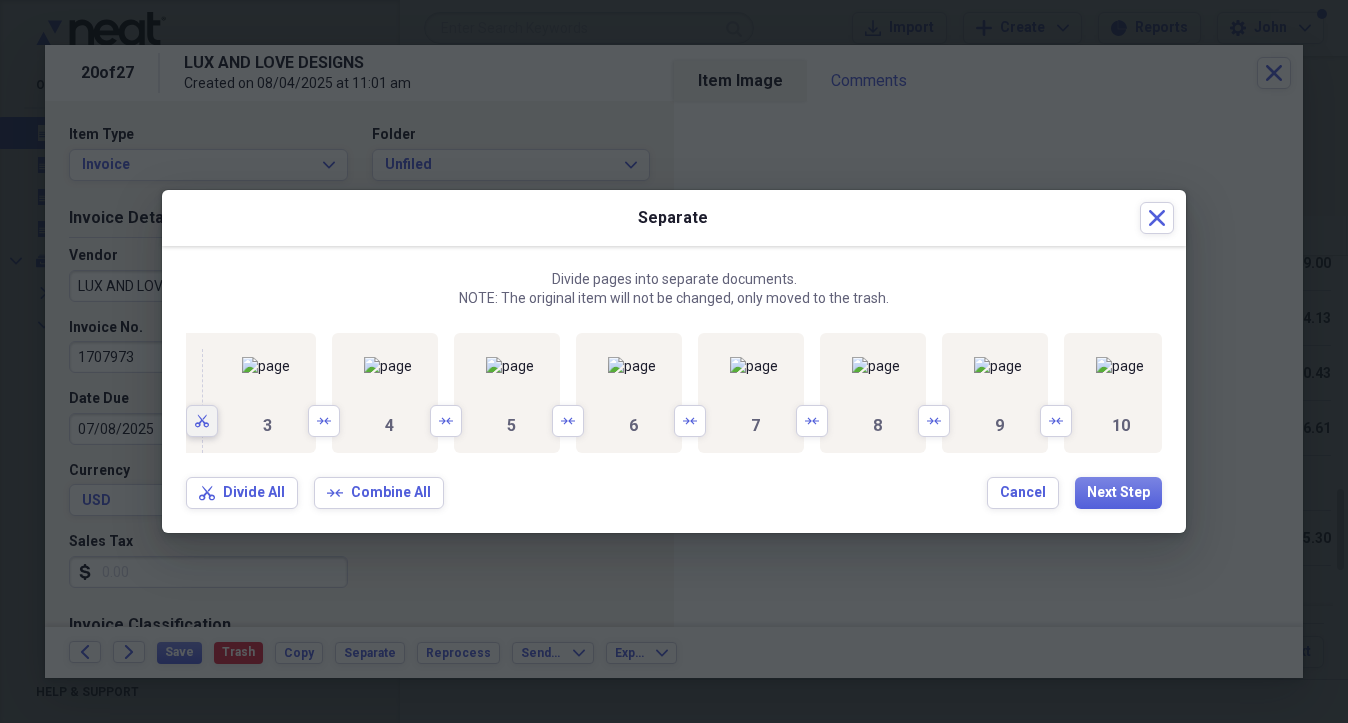 scroll, scrollTop: 0, scrollLeft: 1261, axis: horizontal 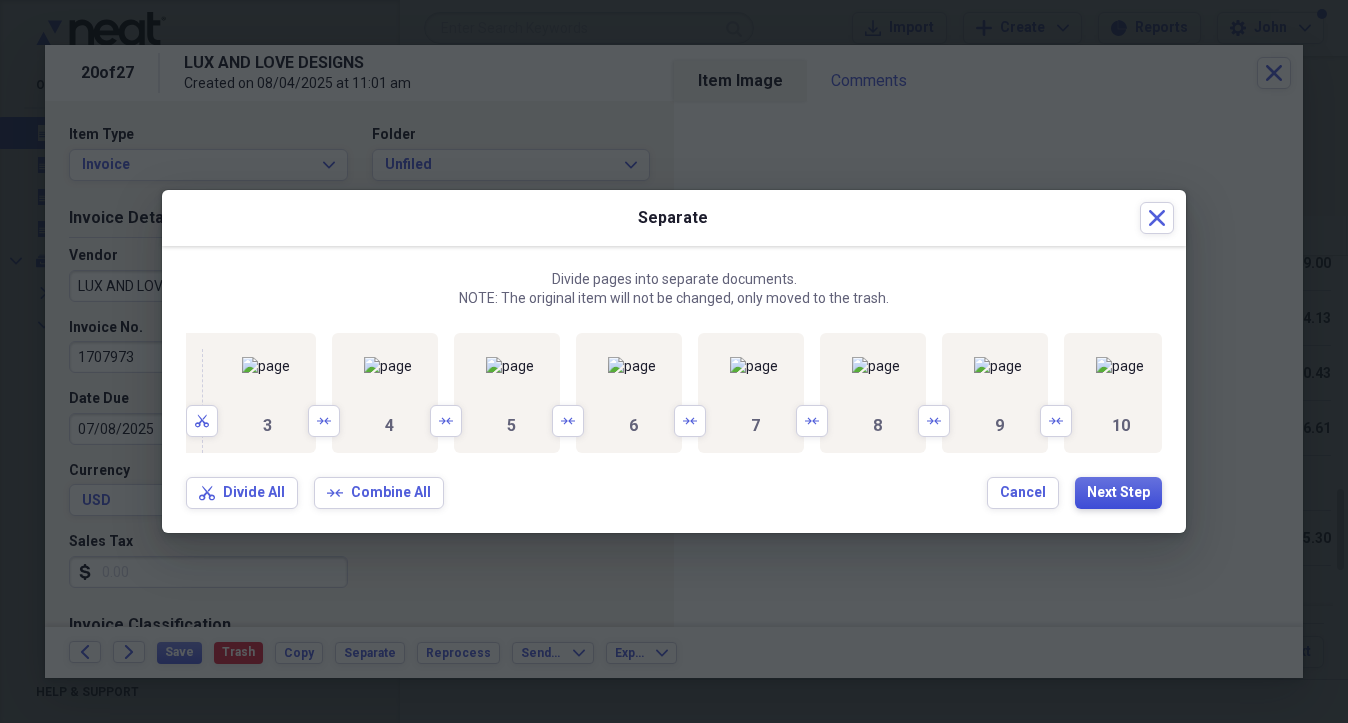 click on "Next Step" at bounding box center [1118, 493] 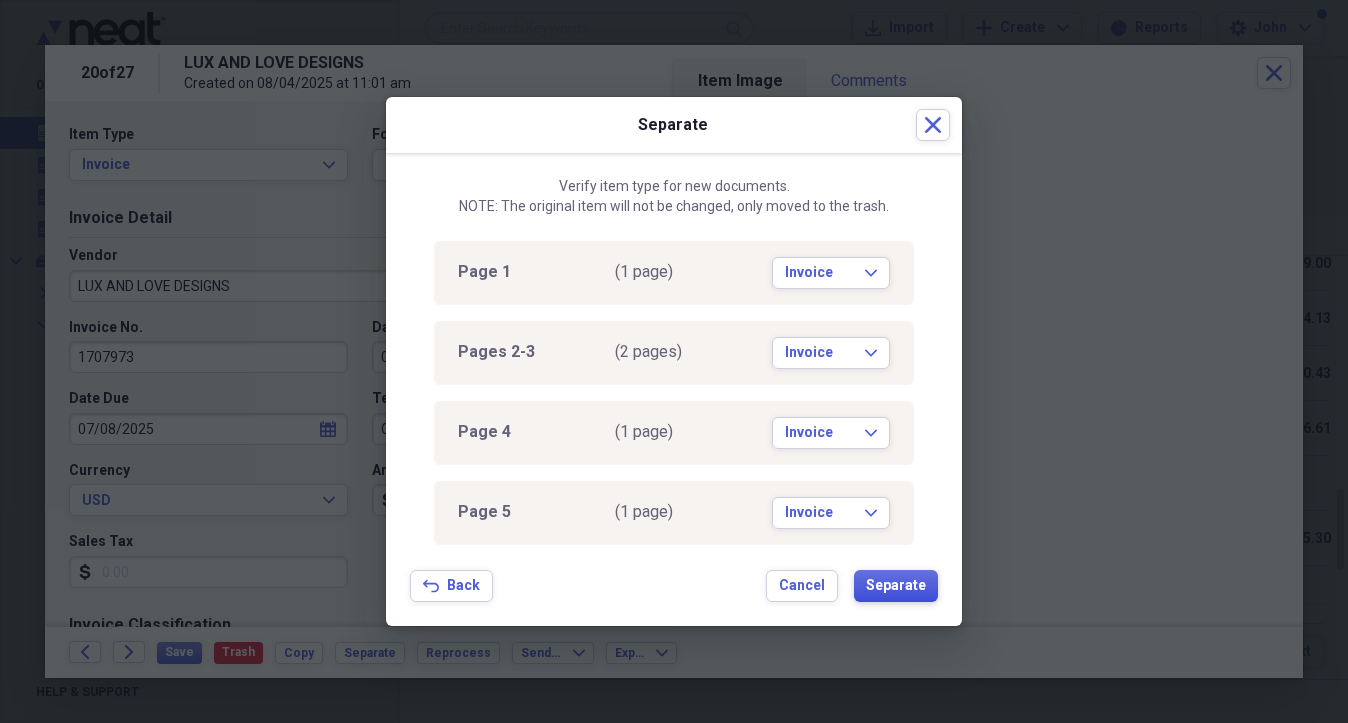 click on "Separate" at bounding box center [896, 586] 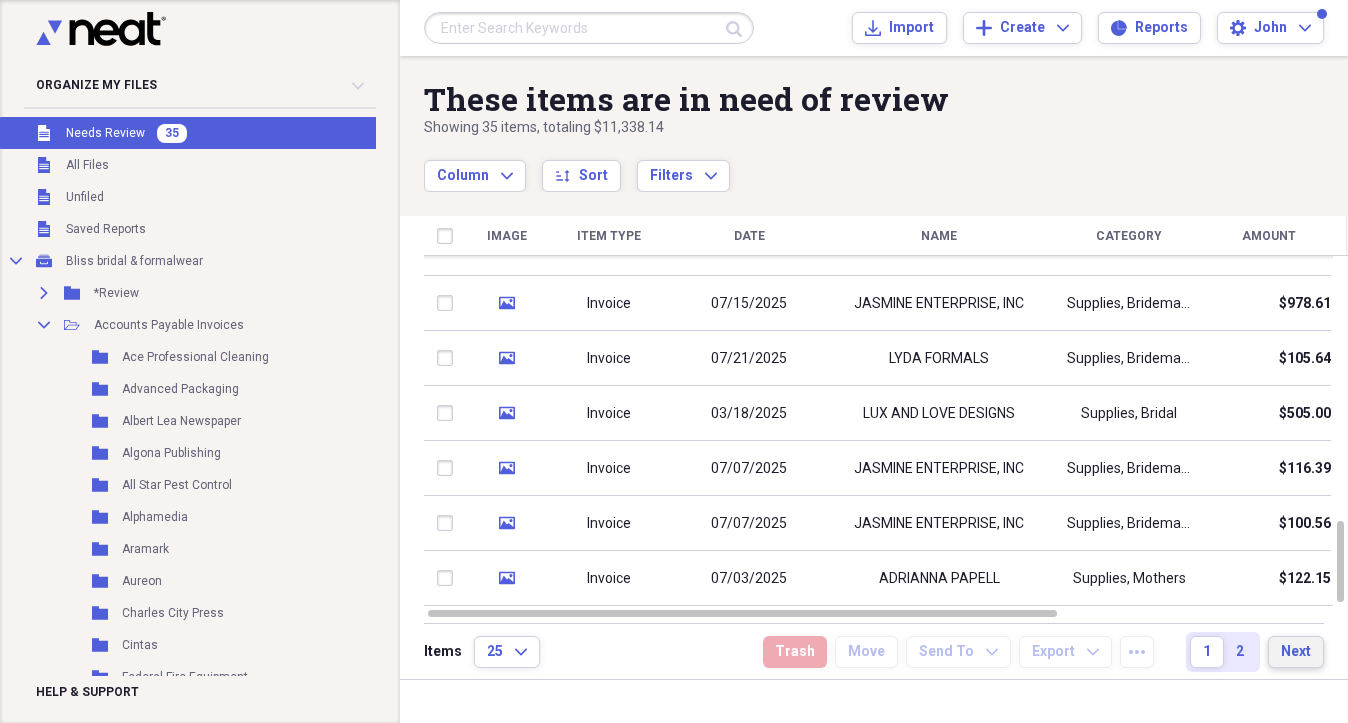 click on "Next" at bounding box center [1296, 652] 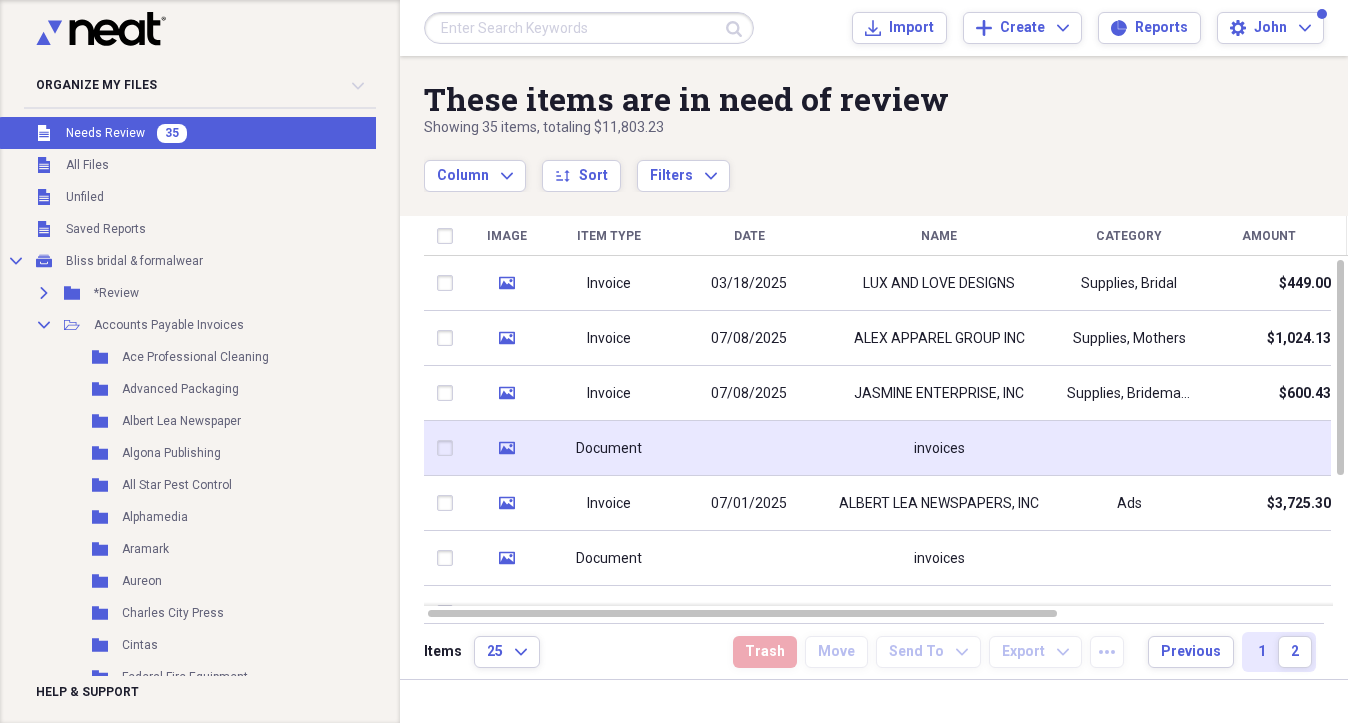 click on "Document" at bounding box center [609, 449] 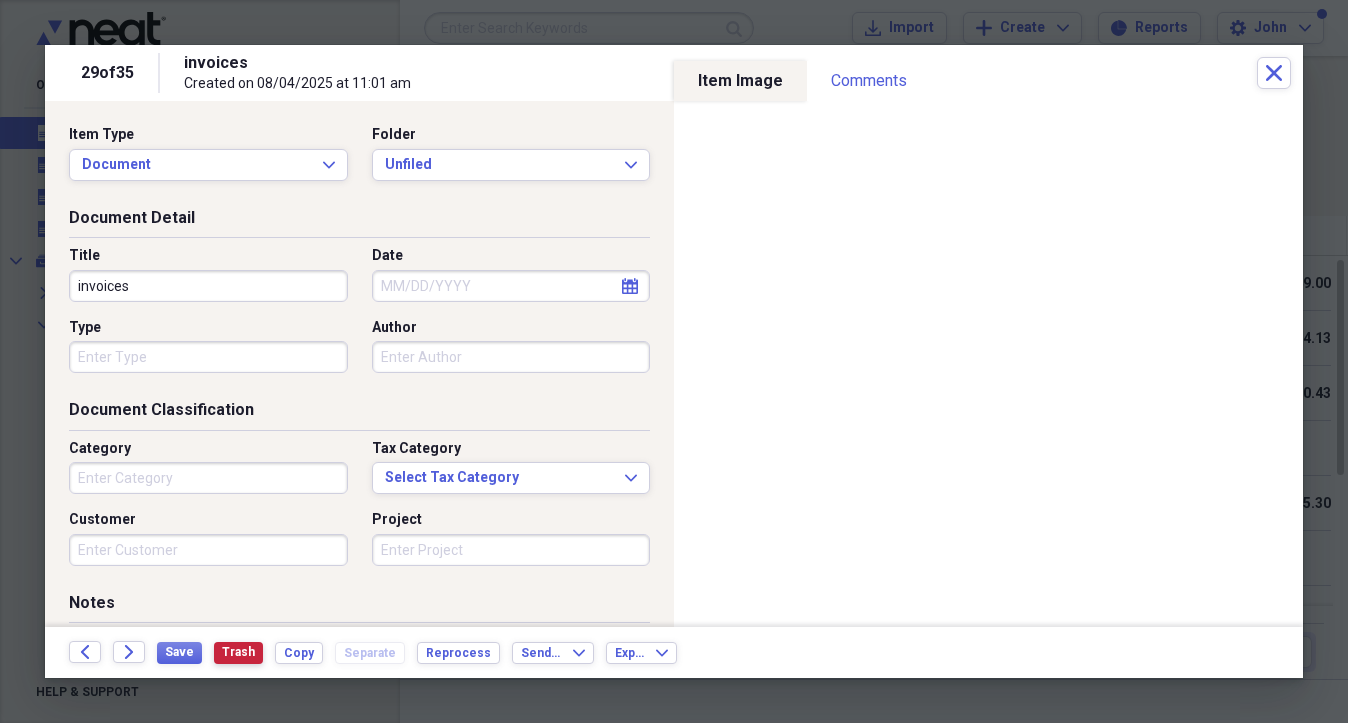 click on "Trash" at bounding box center [238, 652] 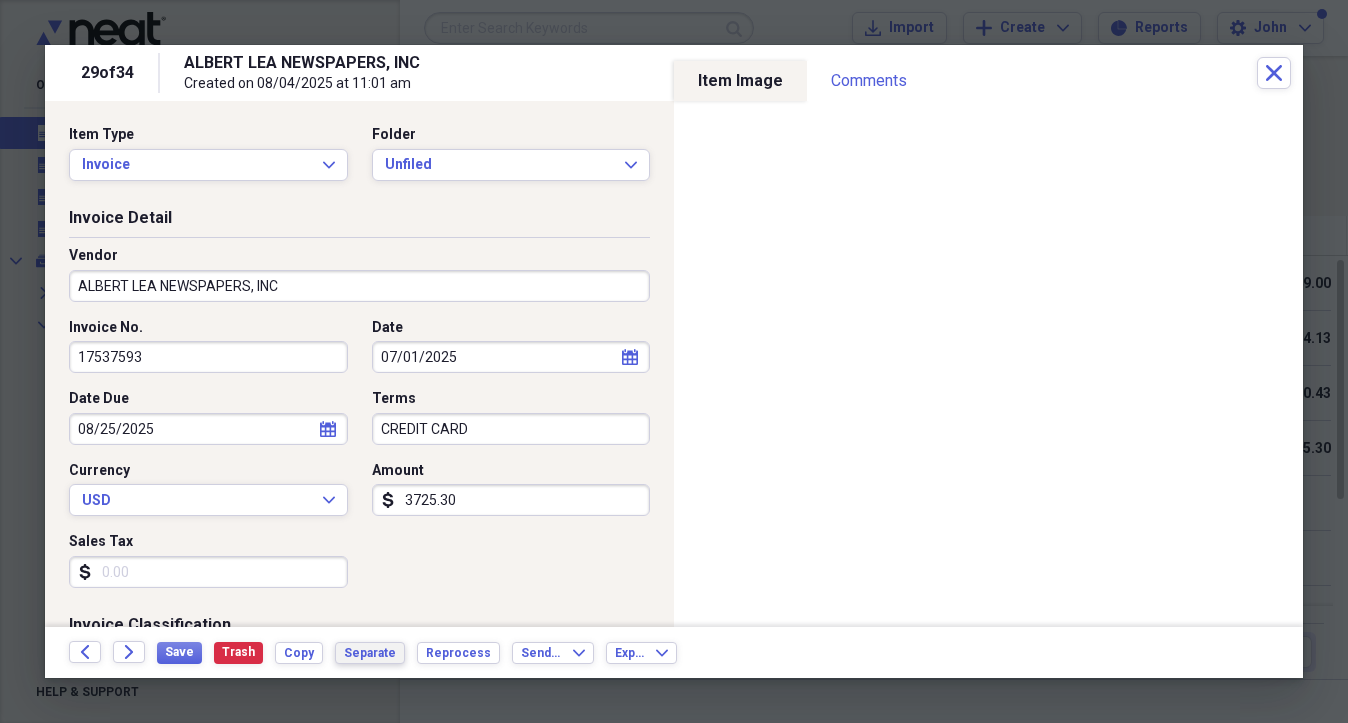 click on "Separate" at bounding box center [370, 653] 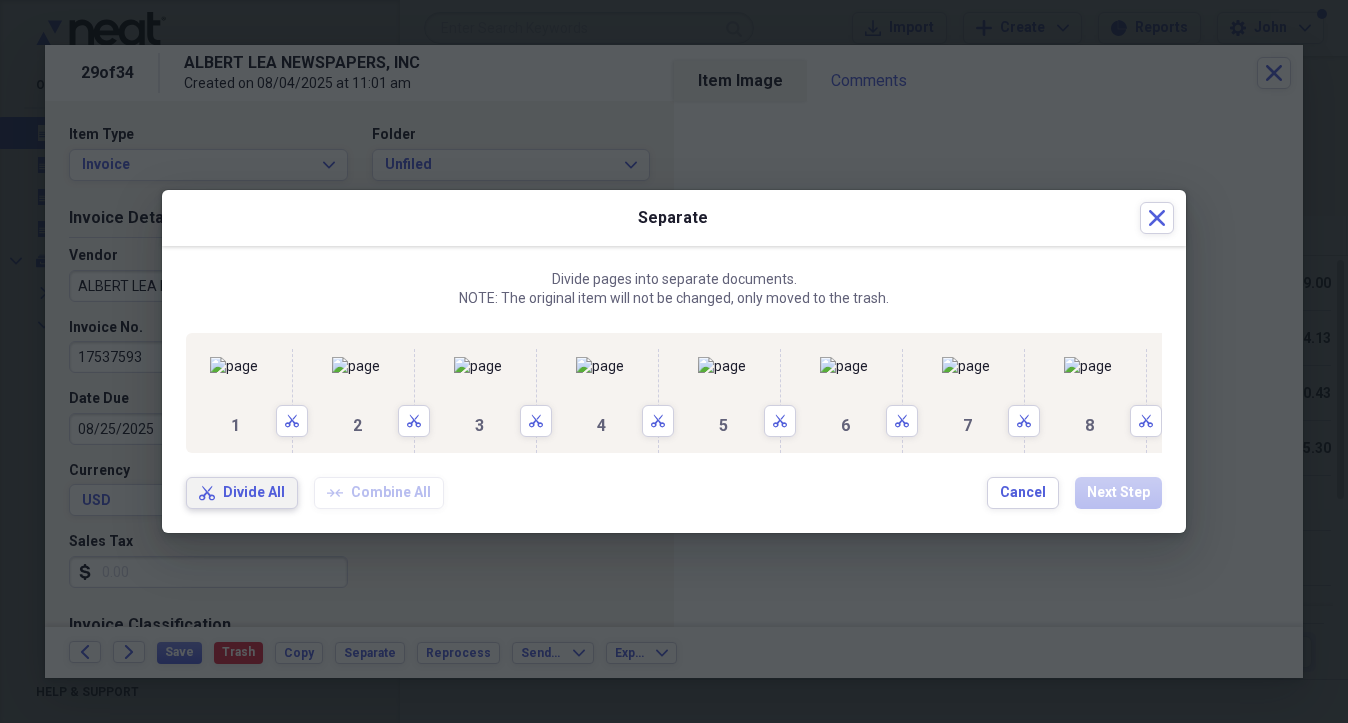 click on "Divide All" at bounding box center (254, 493) 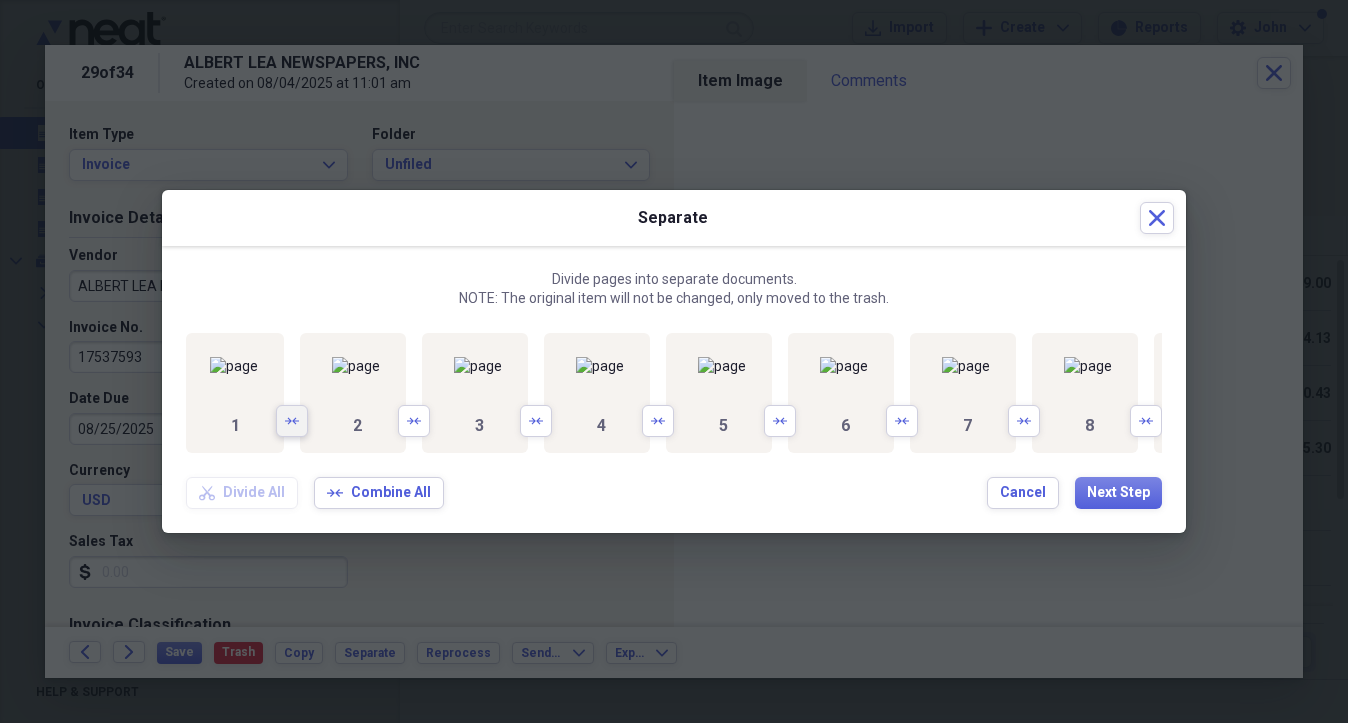 click 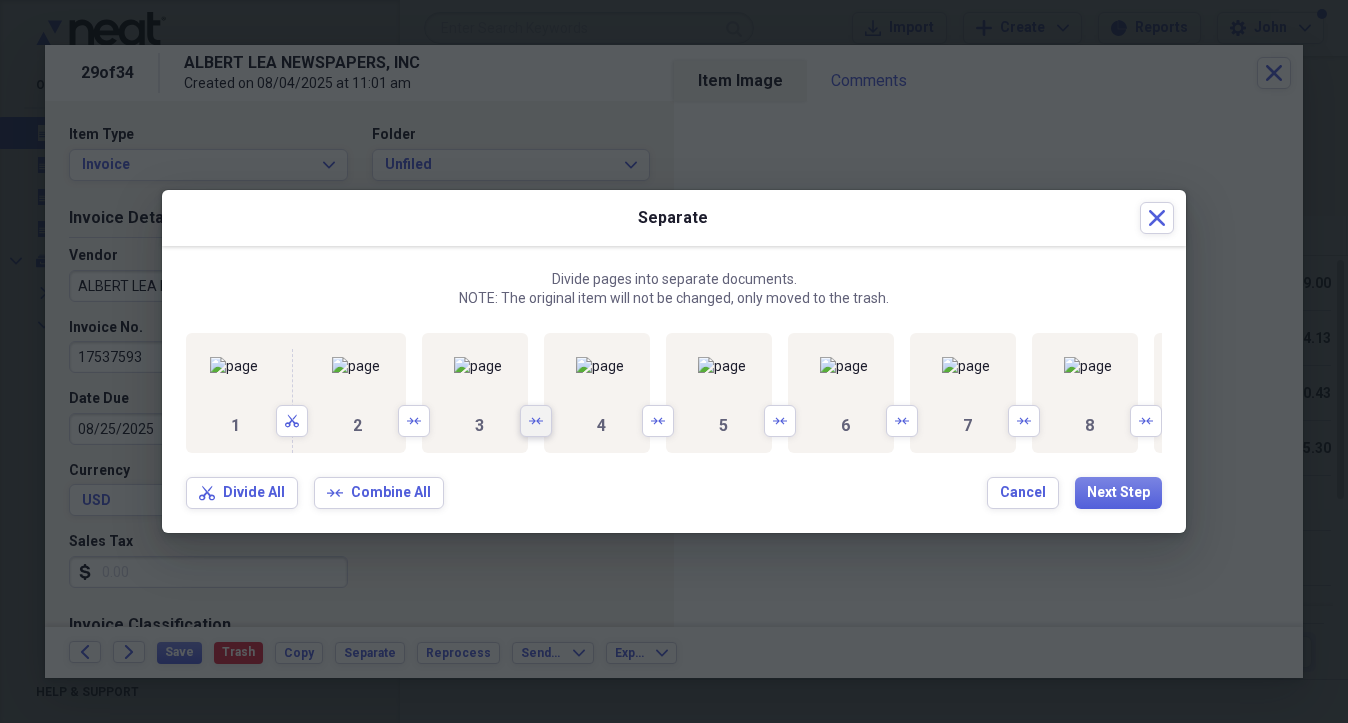 click on "Arrows" 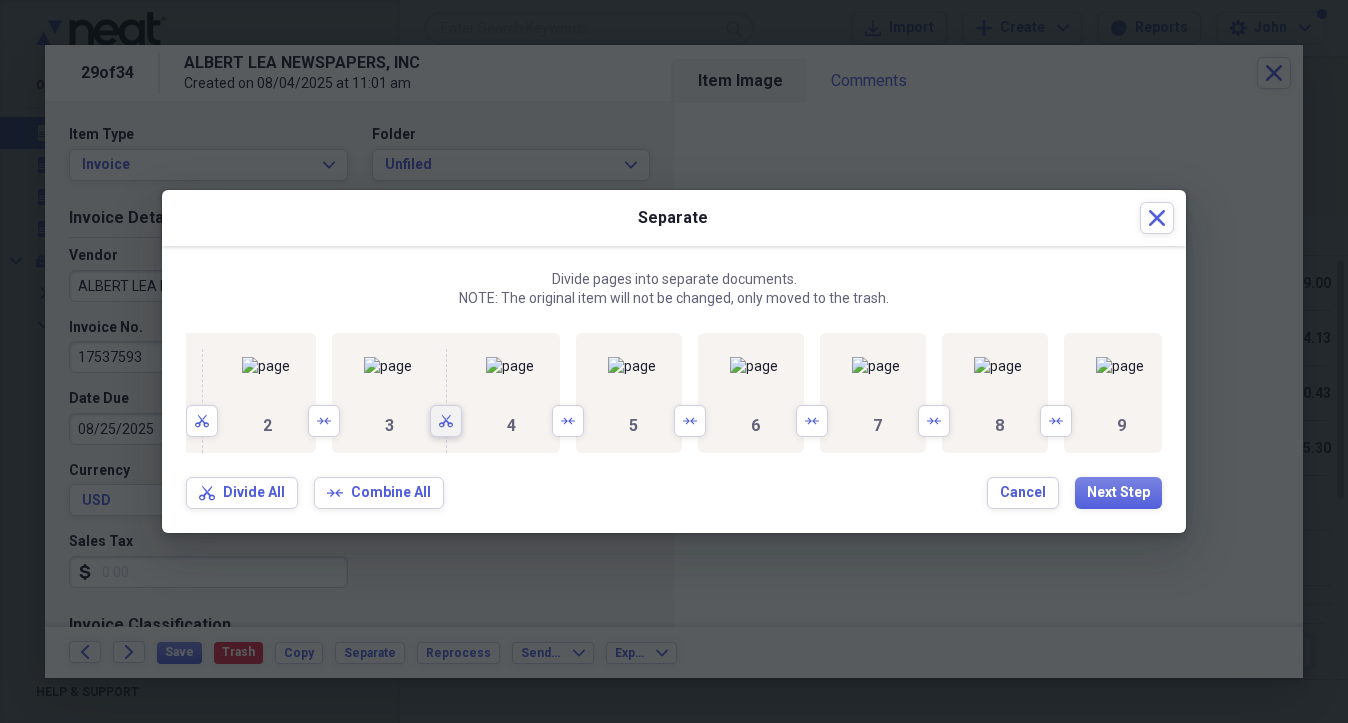 scroll, scrollTop: 0, scrollLeft: 1032, axis: horizontal 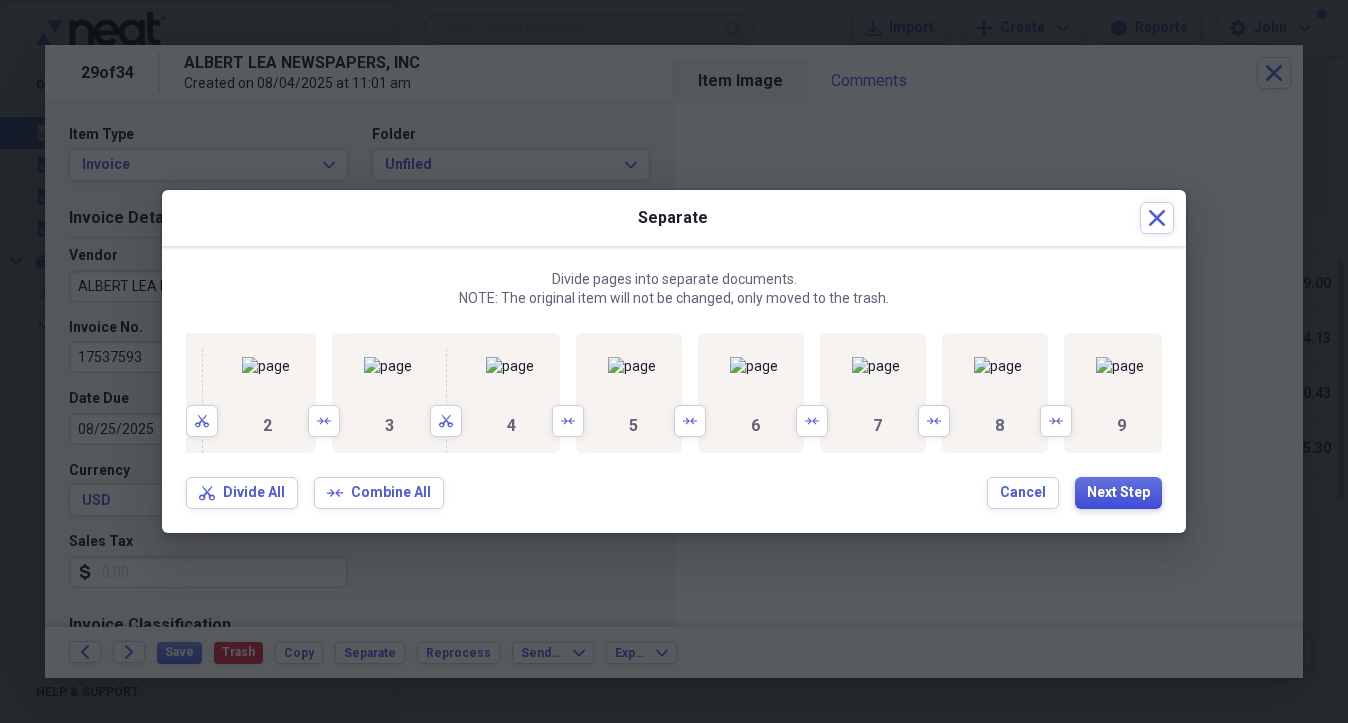 click on "Next Step" at bounding box center [1118, 493] 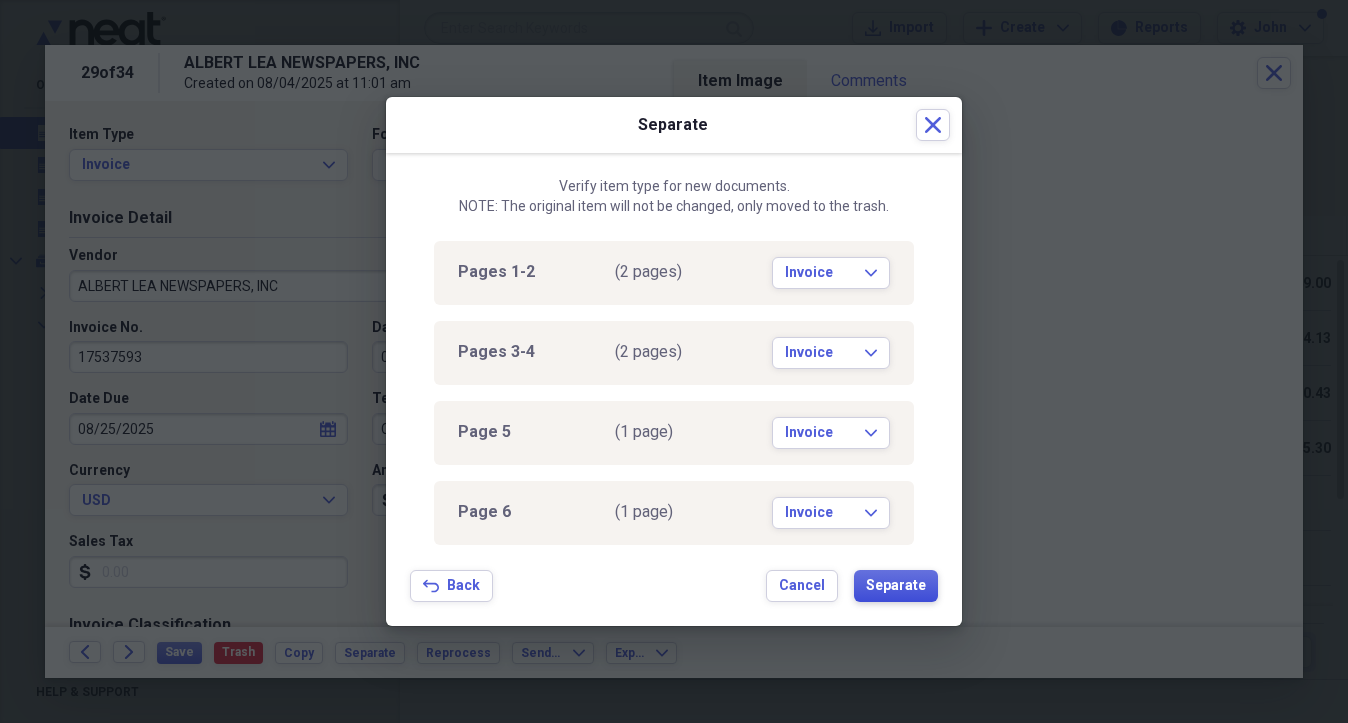 click on "Separate" at bounding box center [896, 586] 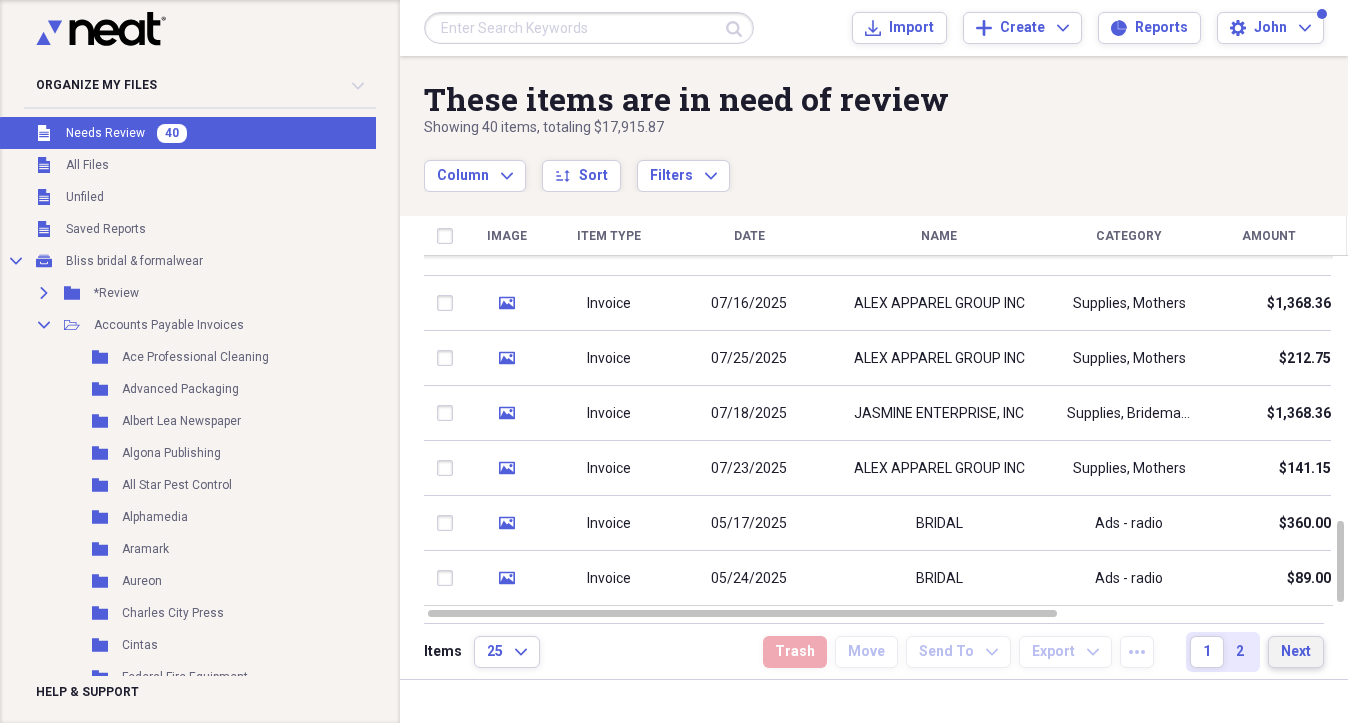 click on "Next" at bounding box center (1296, 652) 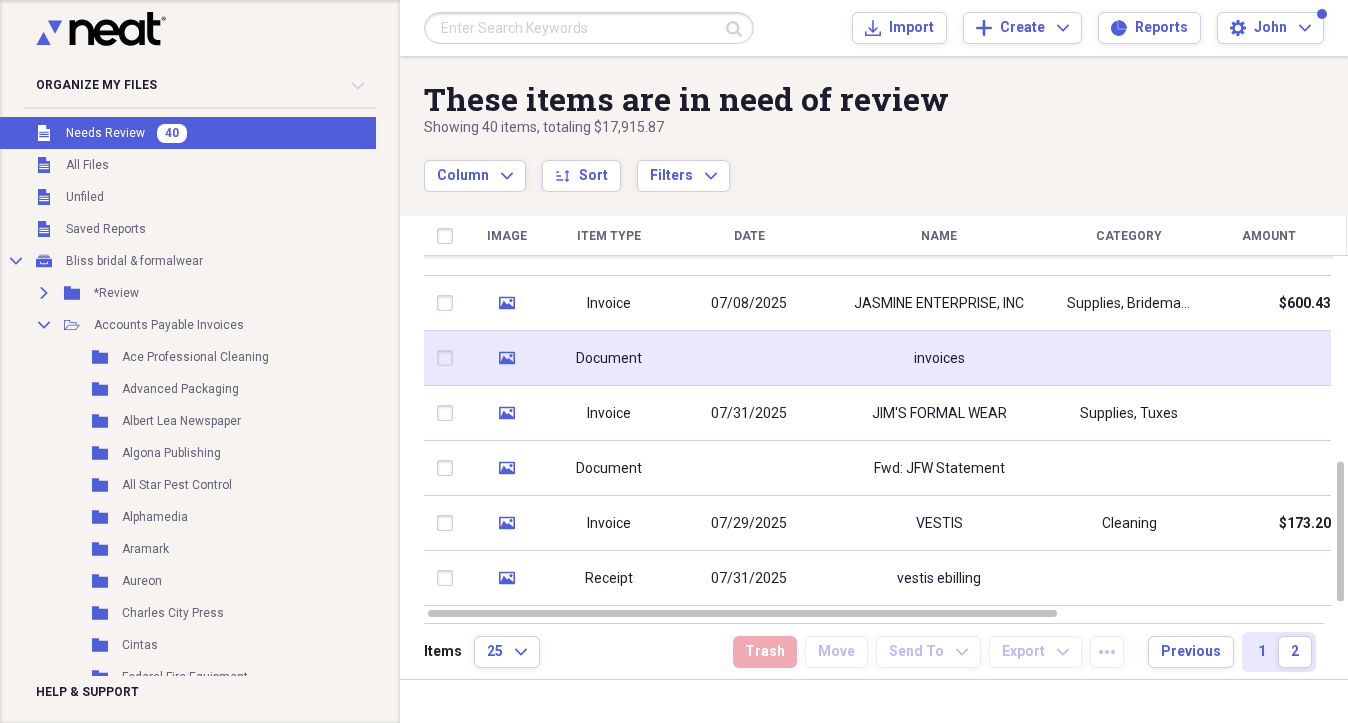 click on "Document" at bounding box center [609, 359] 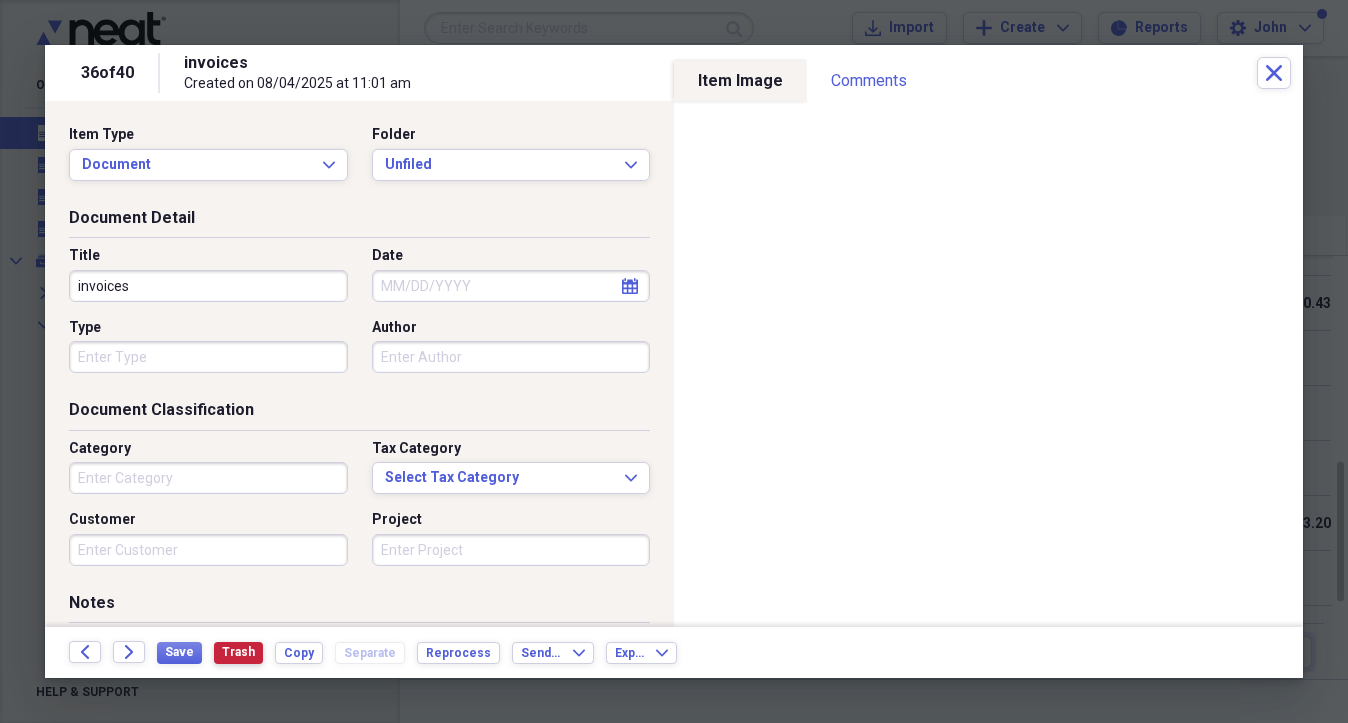 click on "Trash" at bounding box center [238, 652] 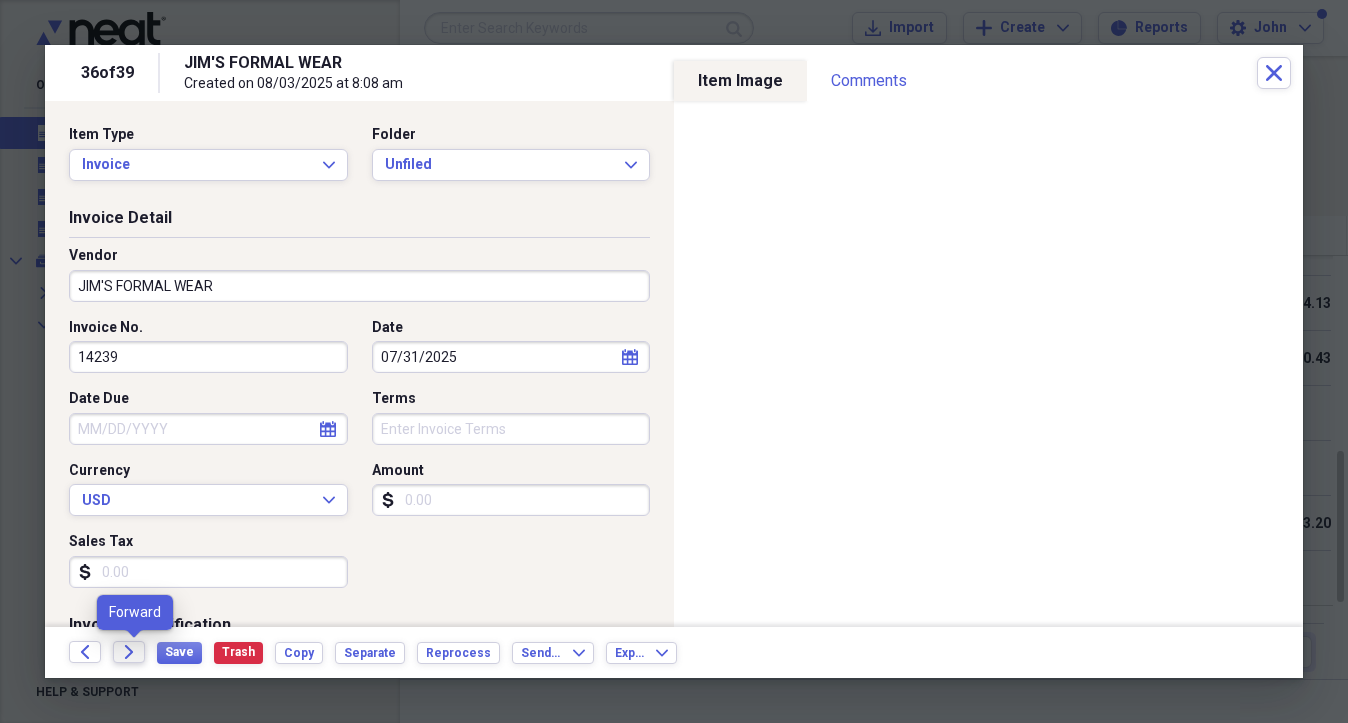 click on "Forward" 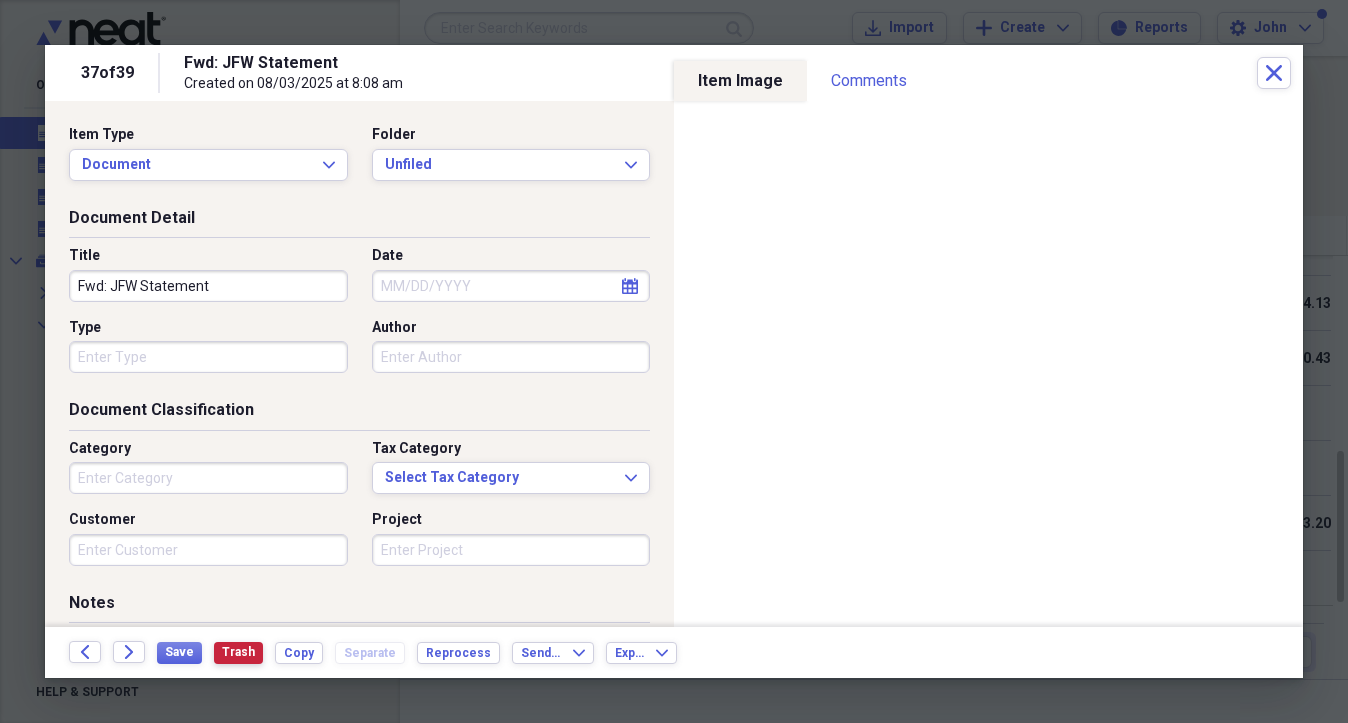 click on "Trash" at bounding box center (238, 652) 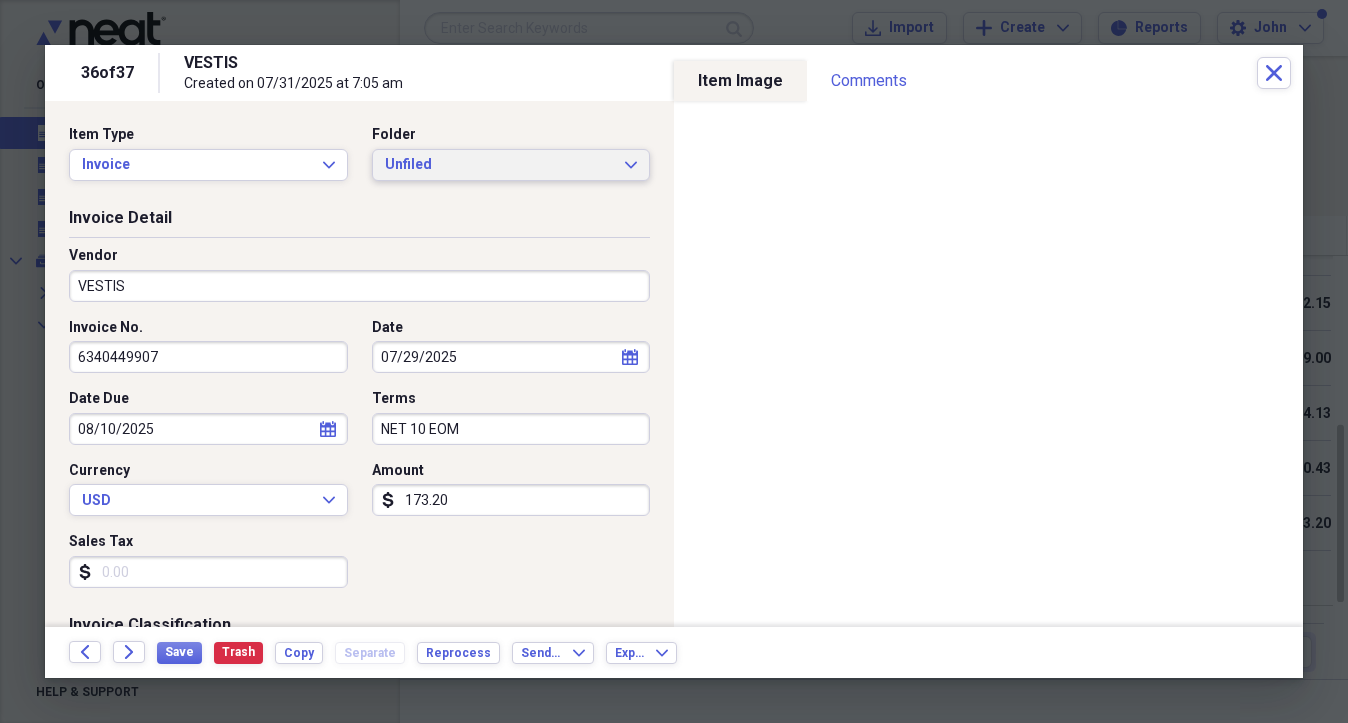 click on "Unfiled Expand" at bounding box center [511, 165] 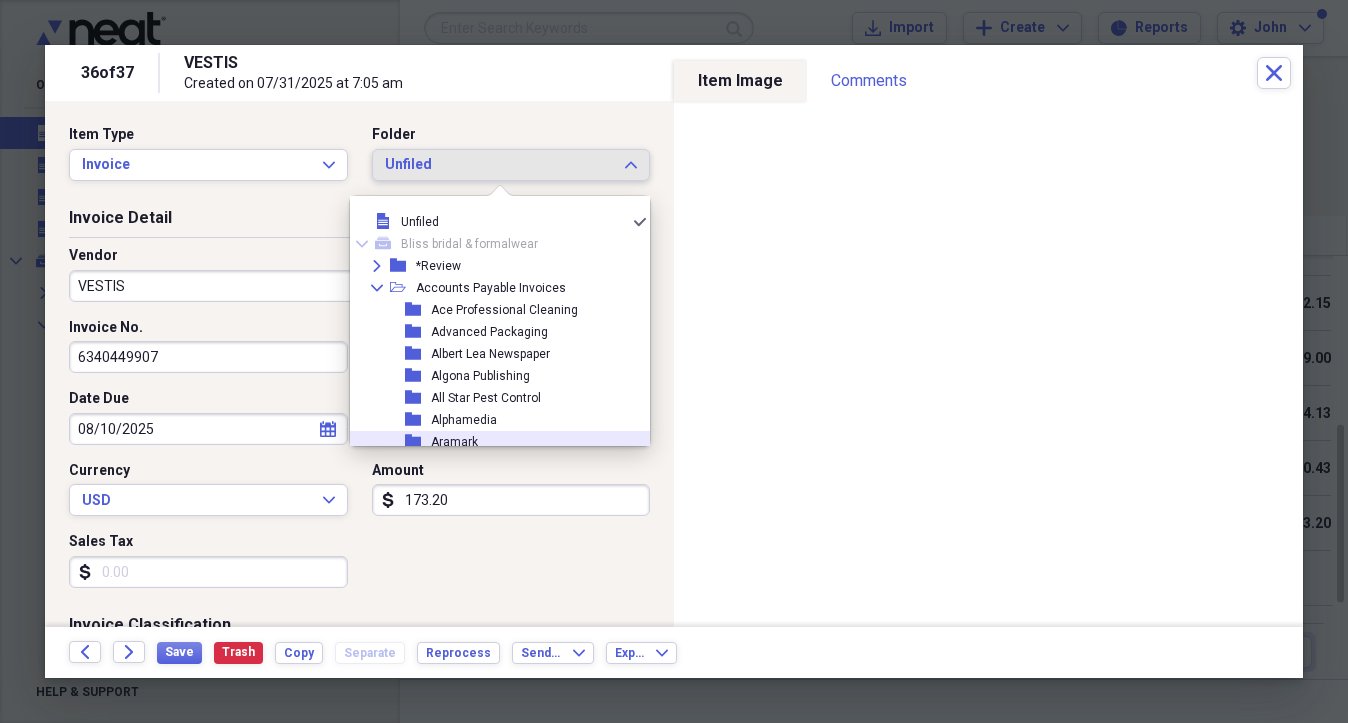 click on "Aramark" at bounding box center [454, 442] 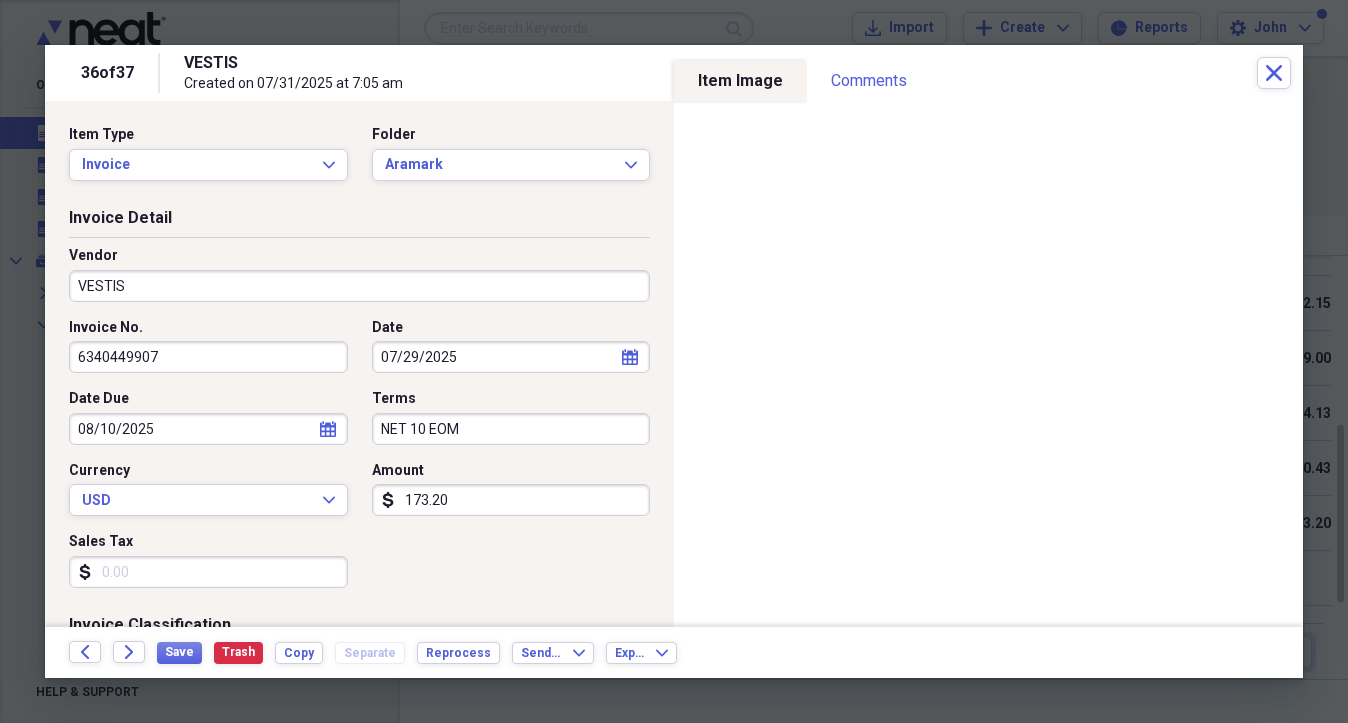 click on "173.20" at bounding box center [511, 500] 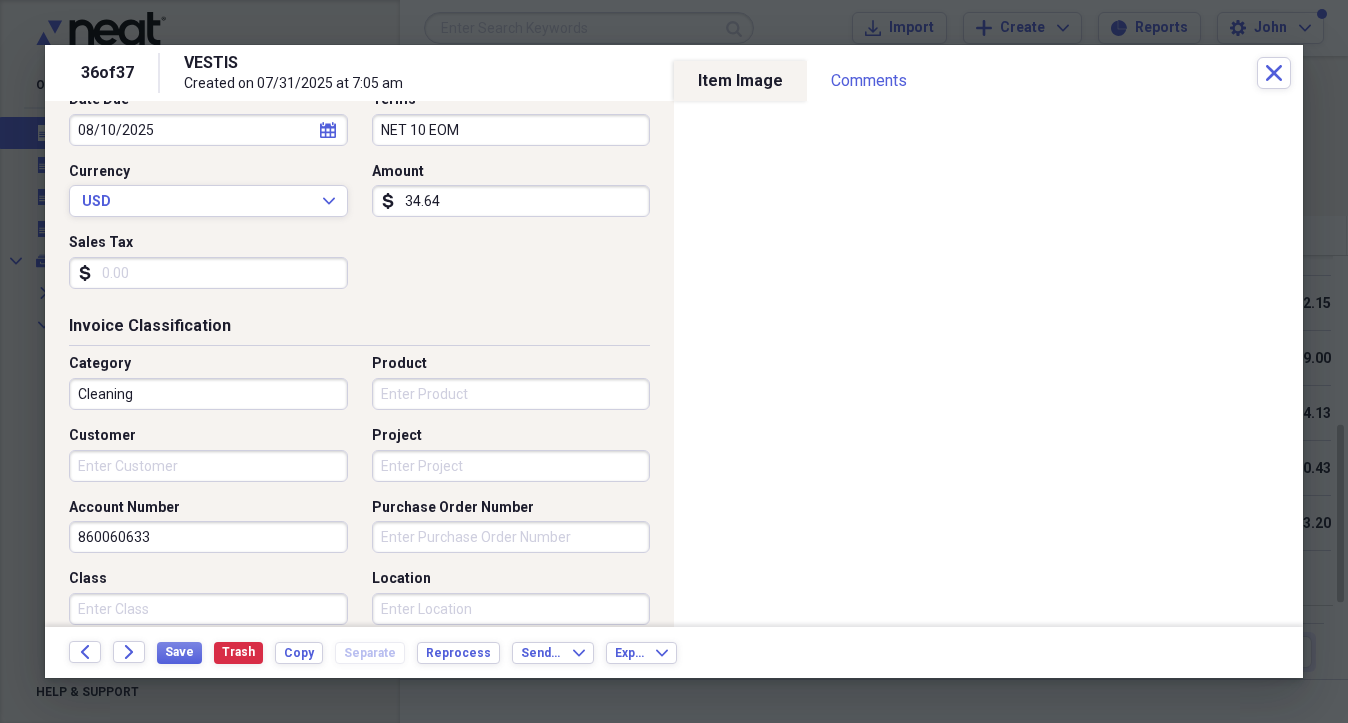 scroll, scrollTop: 300, scrollLeft: 0, axis: vertical 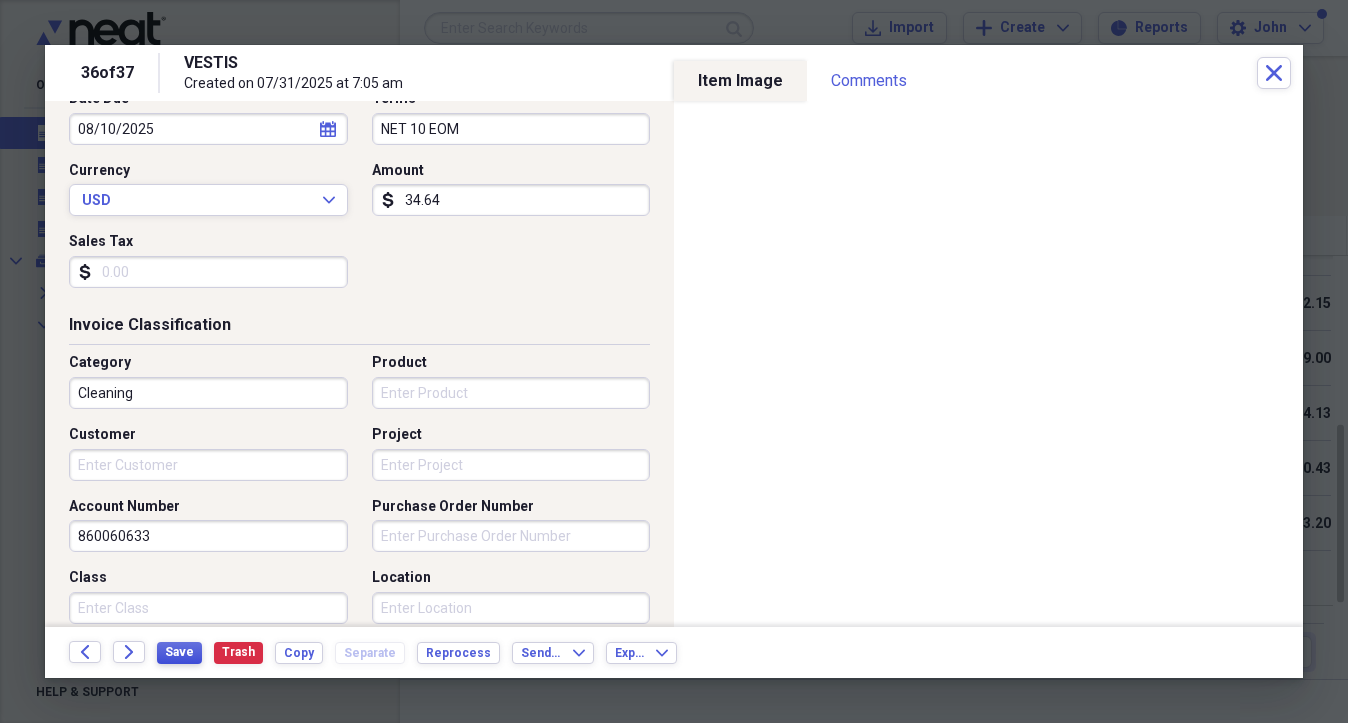 type on "34.64" 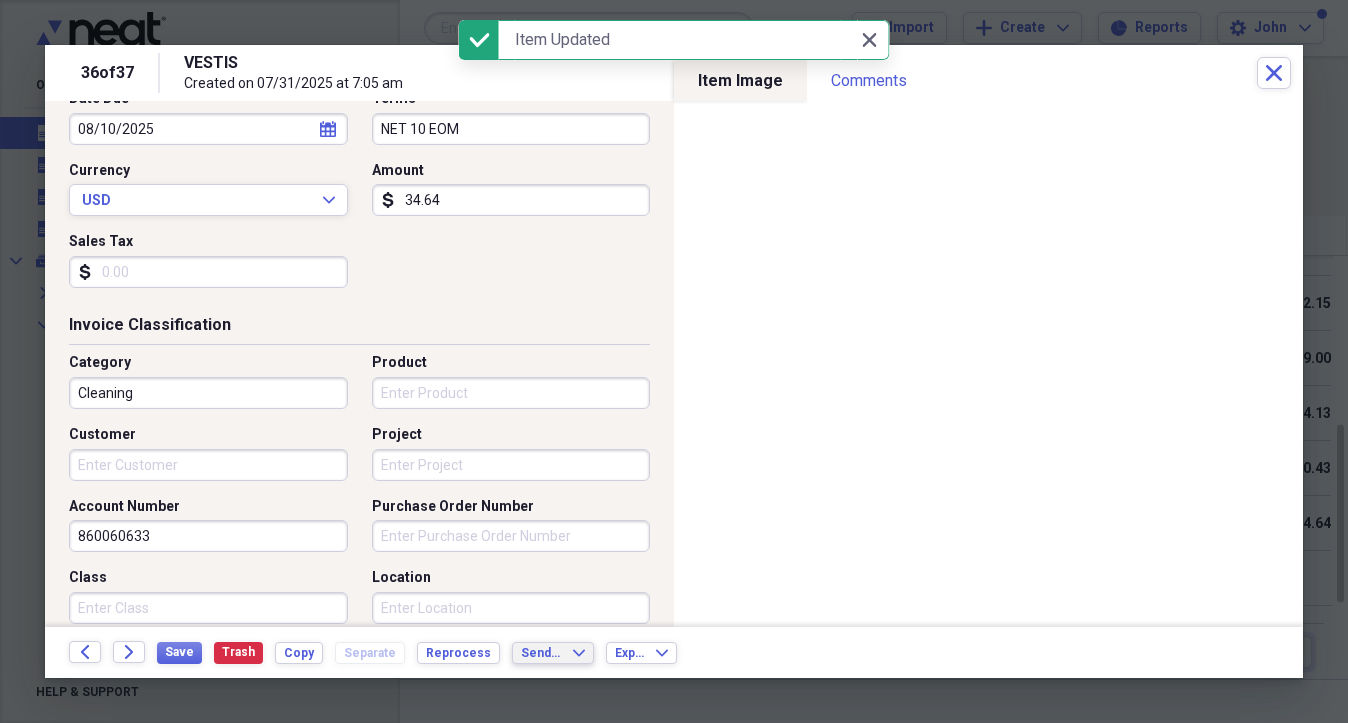 click on "Send To" at bounding box center (541, 653) 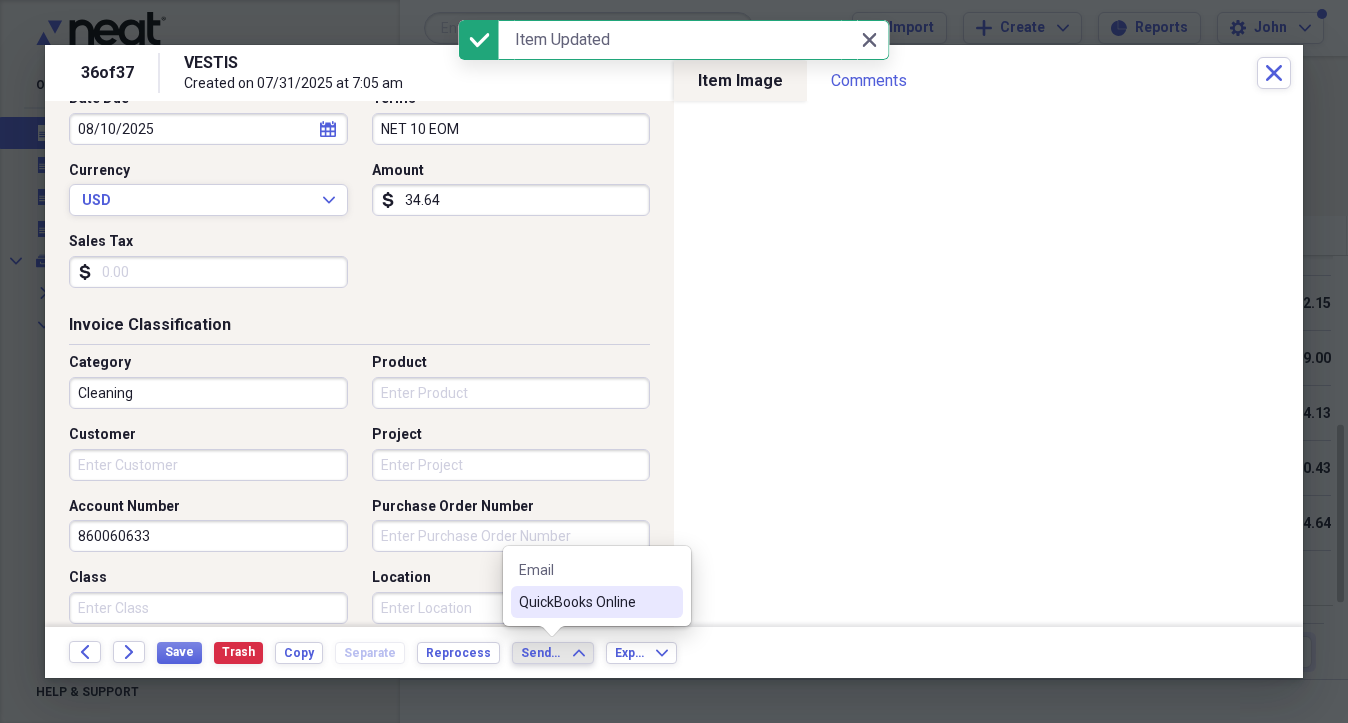 click on "QuickBooks Online" at bounding box center [585, 602] 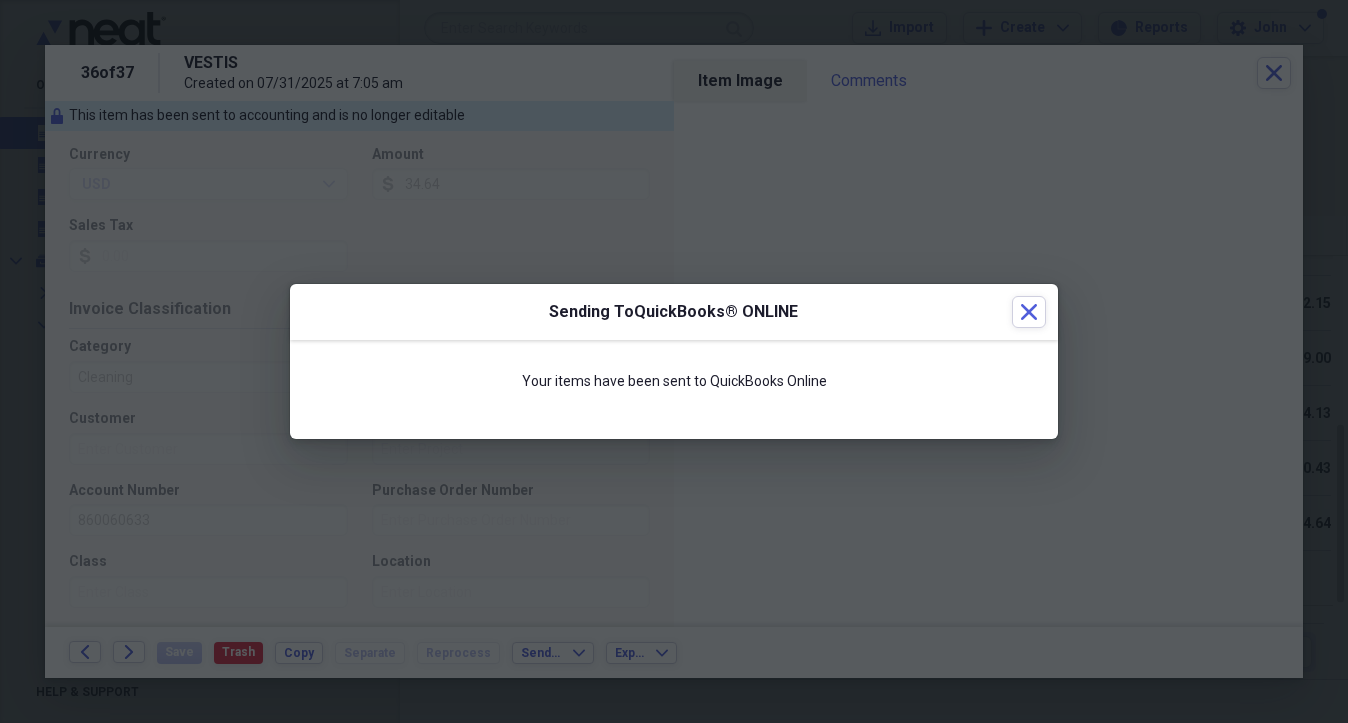 scroll, scrollTop: 284, scrollLeft: 0, axis: vertical 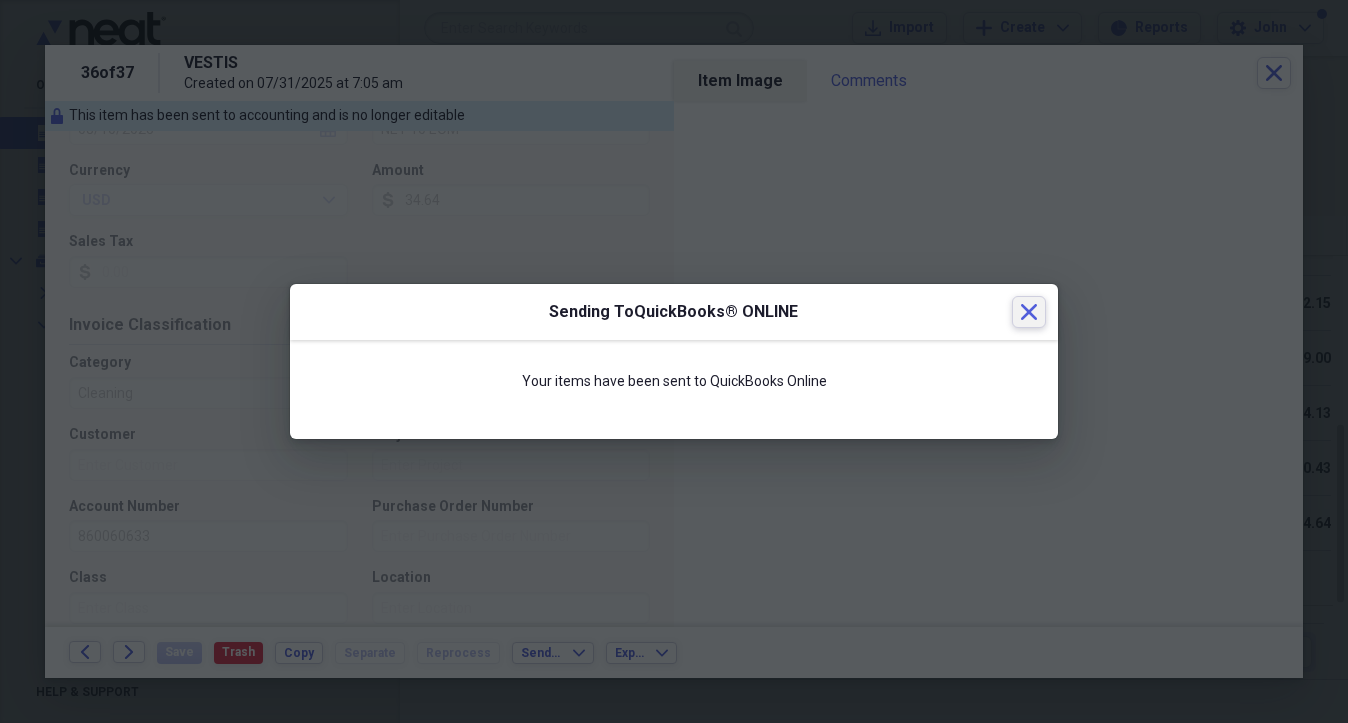 click on "Close" 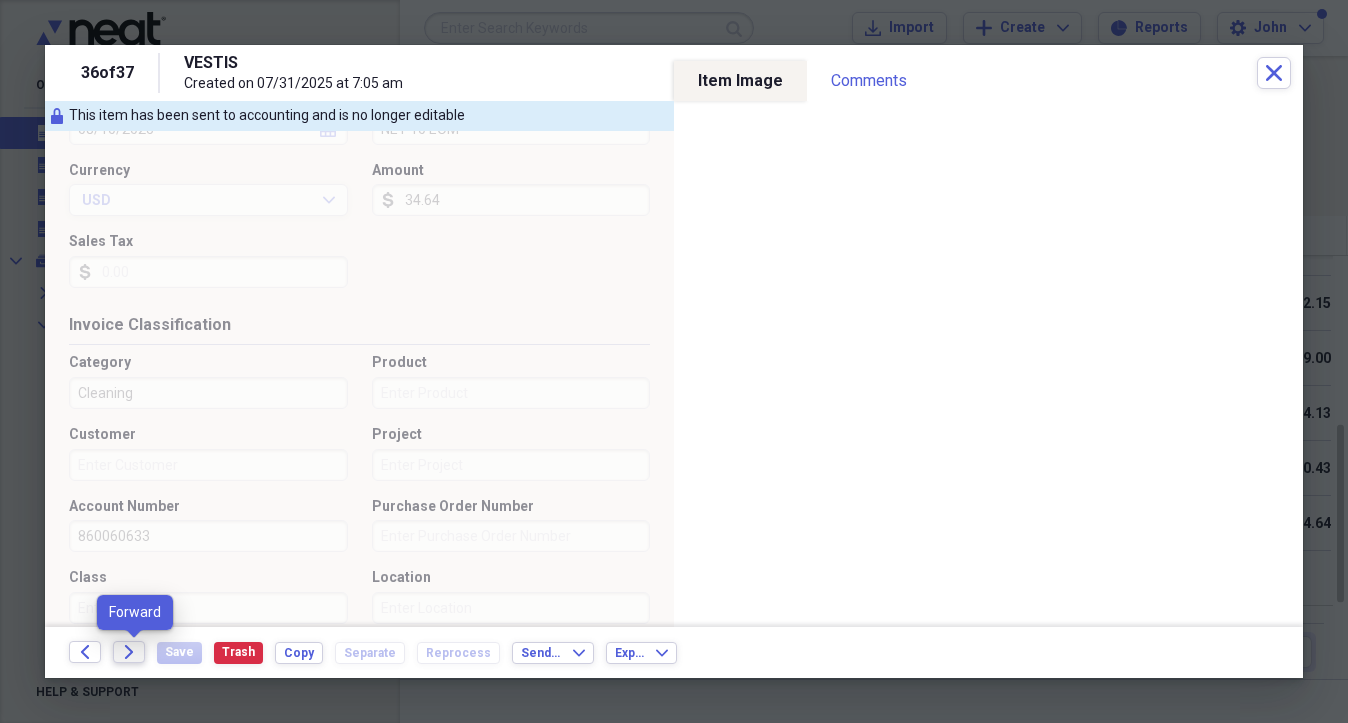 click on "Forward" 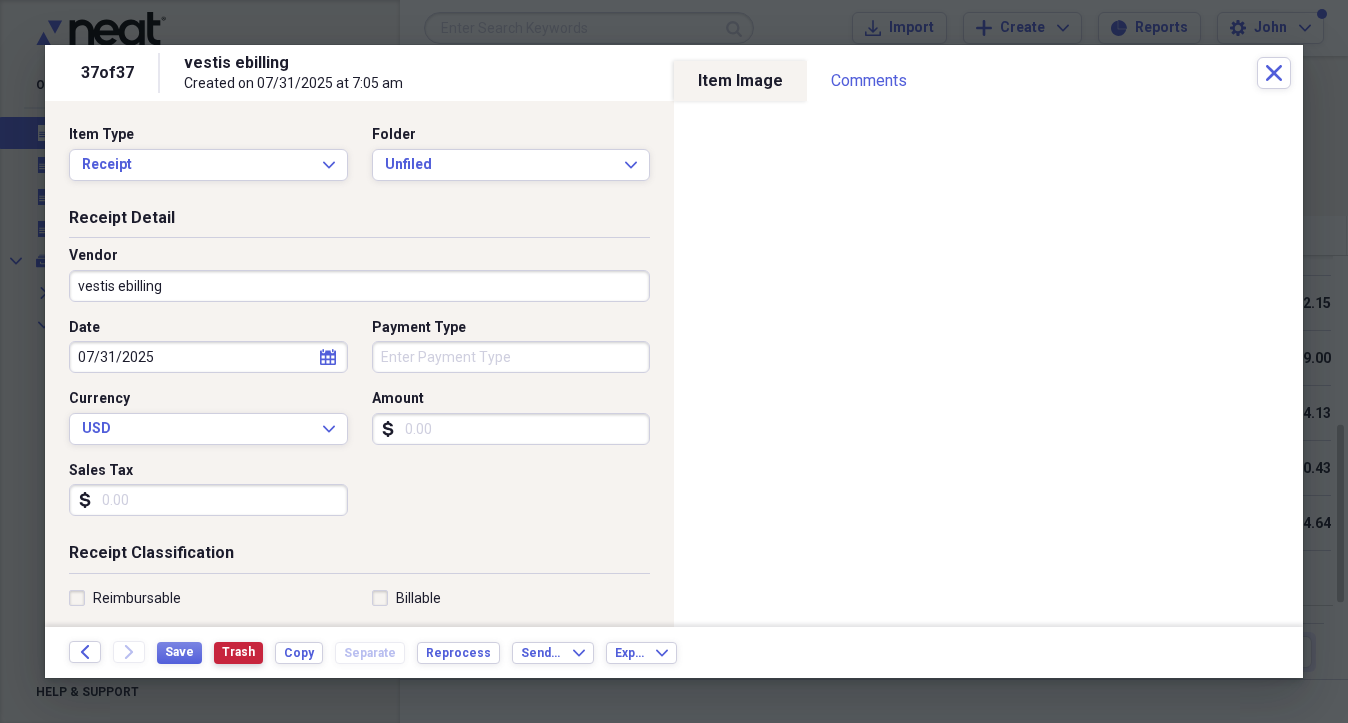 click on "Trash" at bounding box center [238, 653] 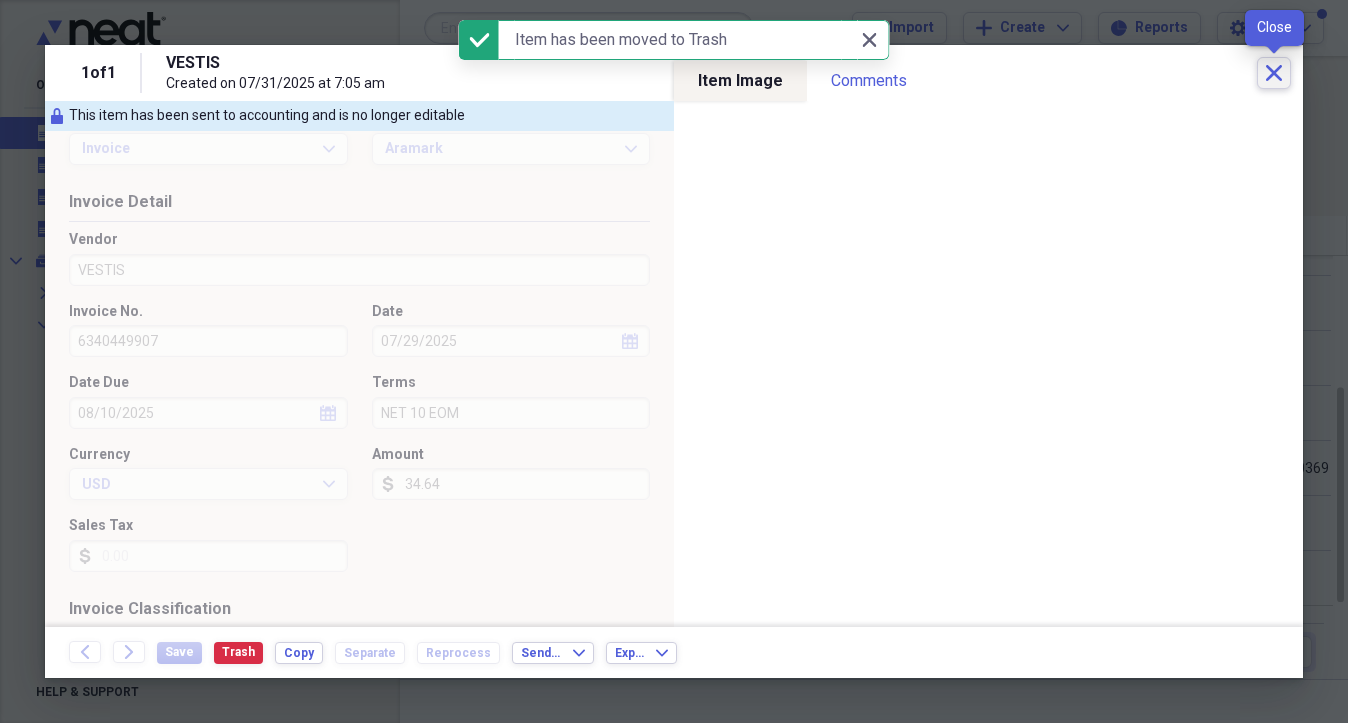 click on "Close" at bounding box center (1274, 73) 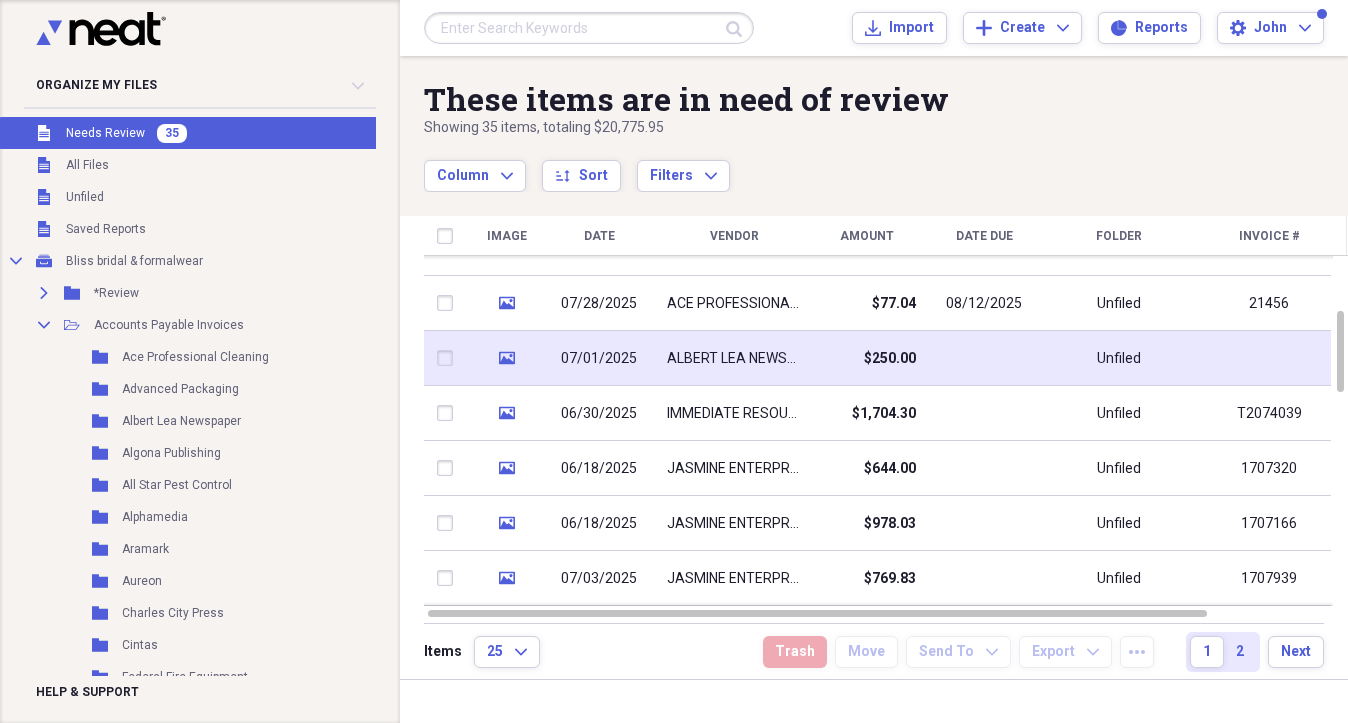 click on "07/01/2025" at bounding box center (599, 359) 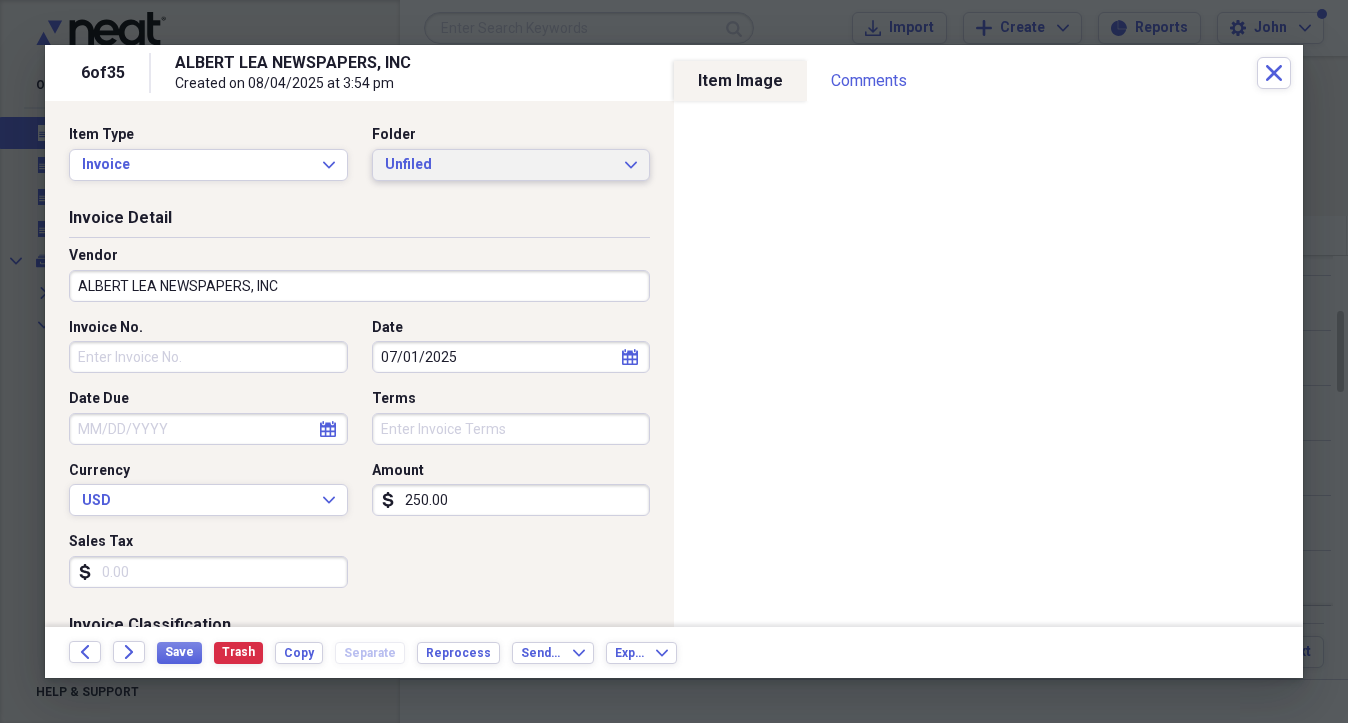 click on "Expand" 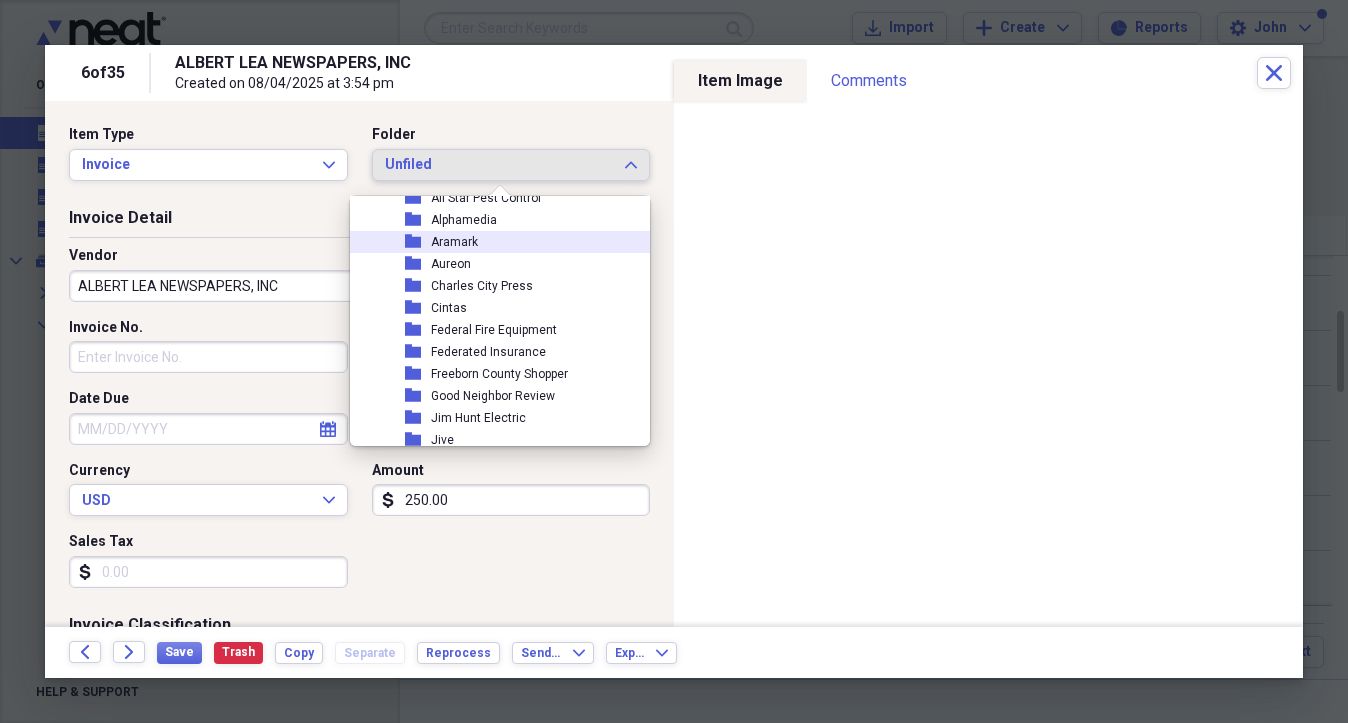 scroll, scrollTop: 100, scrollLeft: 0, axis: vertical 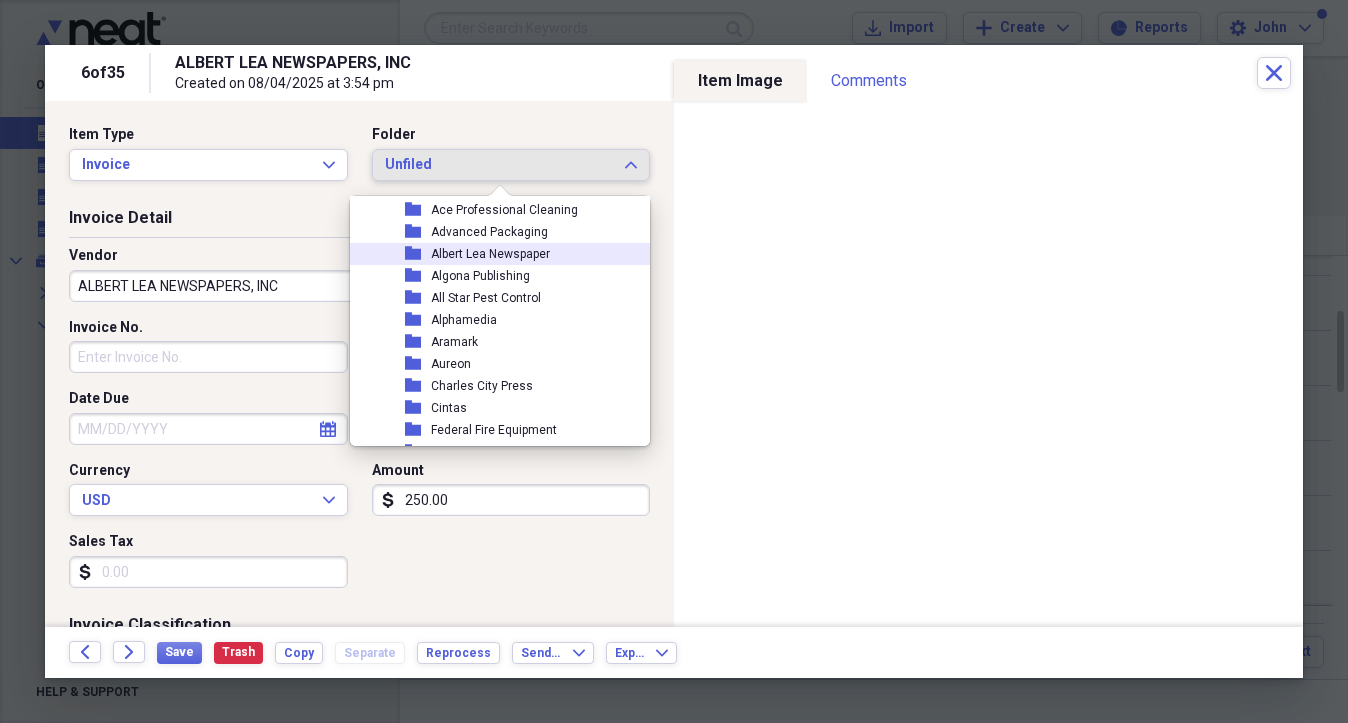 click on "Albert Lea Newspaper" at bounding box center (490, 254) 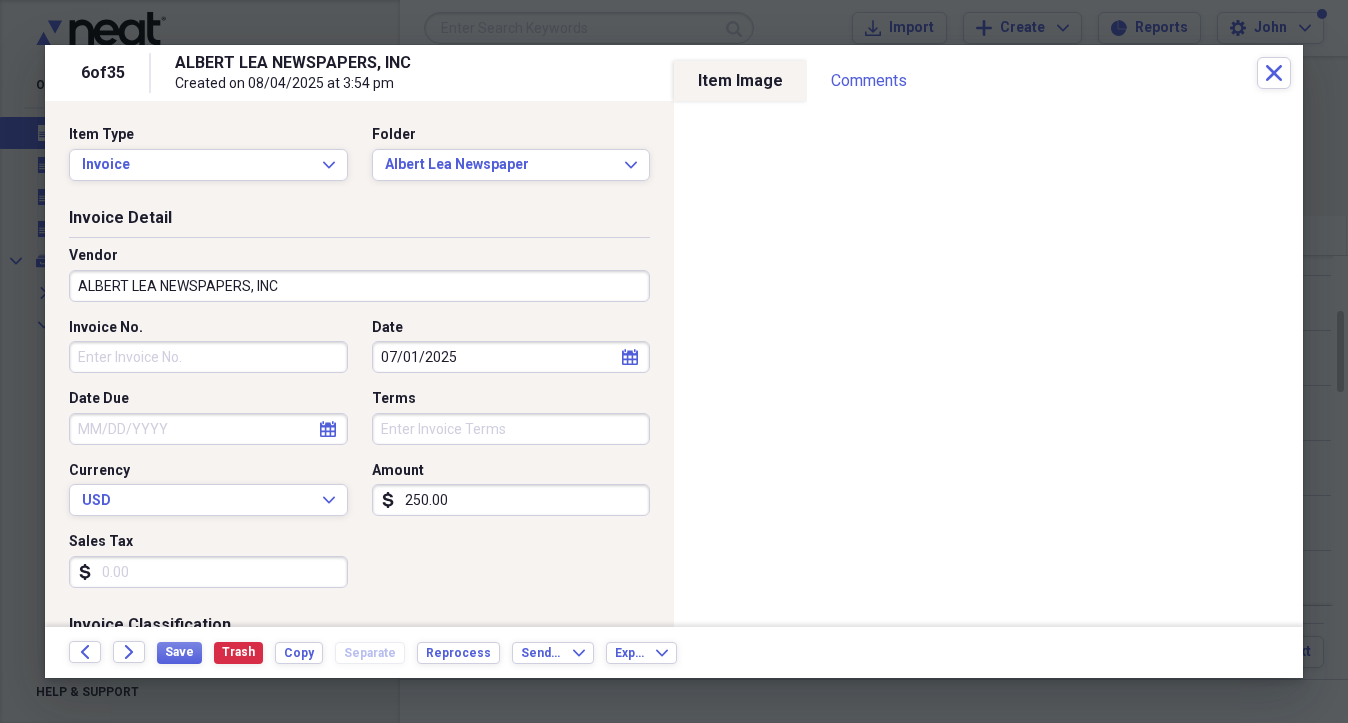 click on "Invoice No." at bounding box center [208, 357] 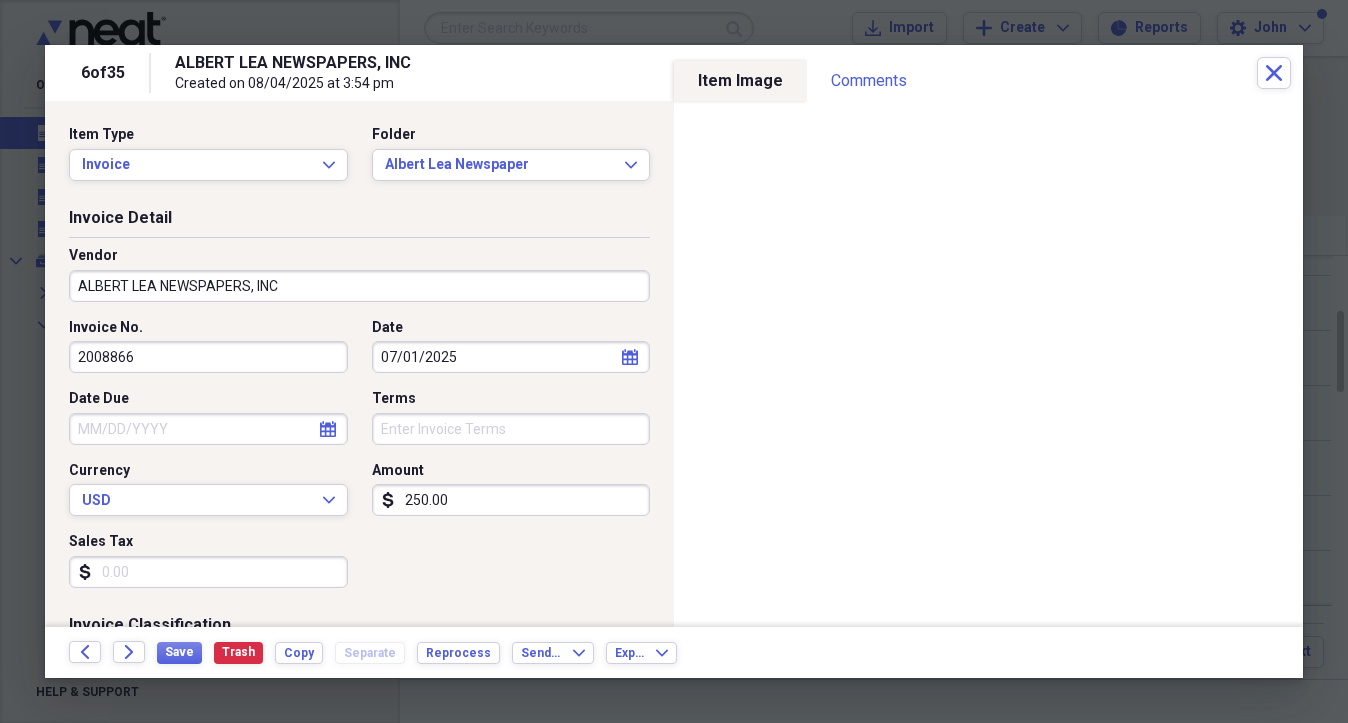 scroll, scrollTop: 100, scrollLeft: 0, axis: vertical 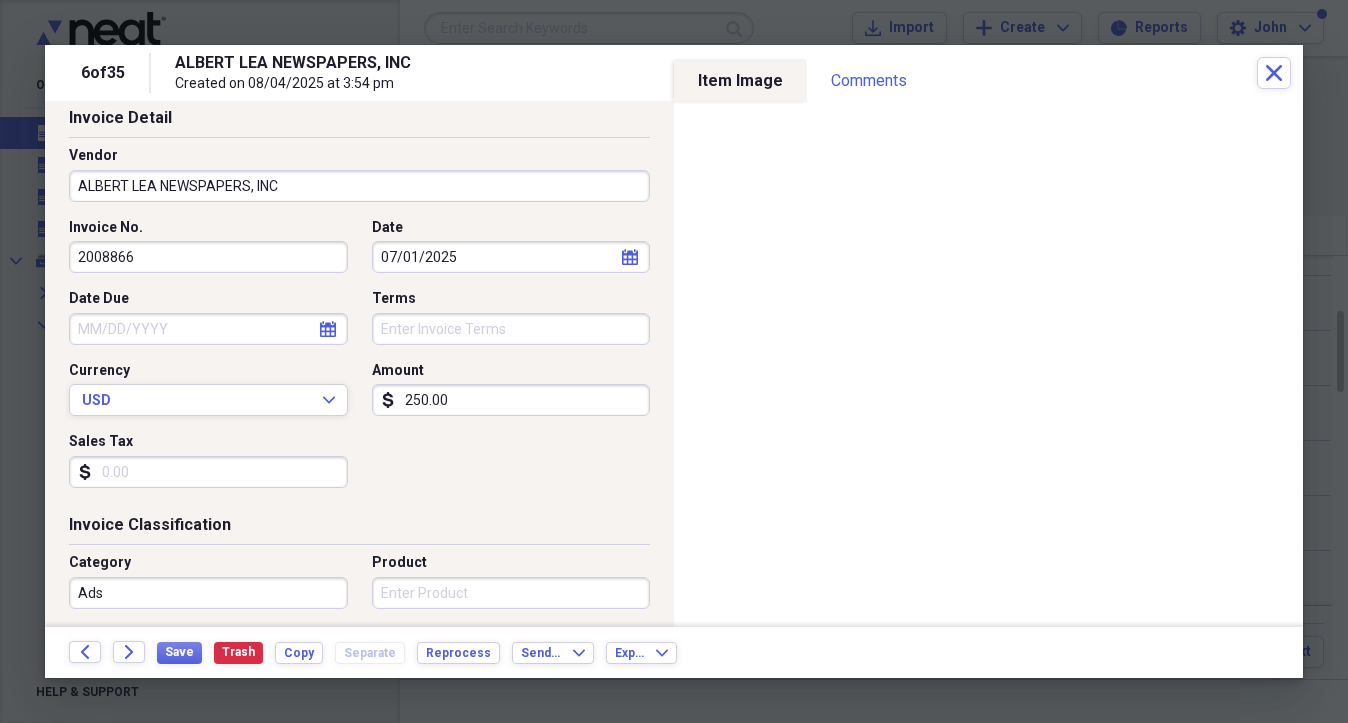 type on "2008866" 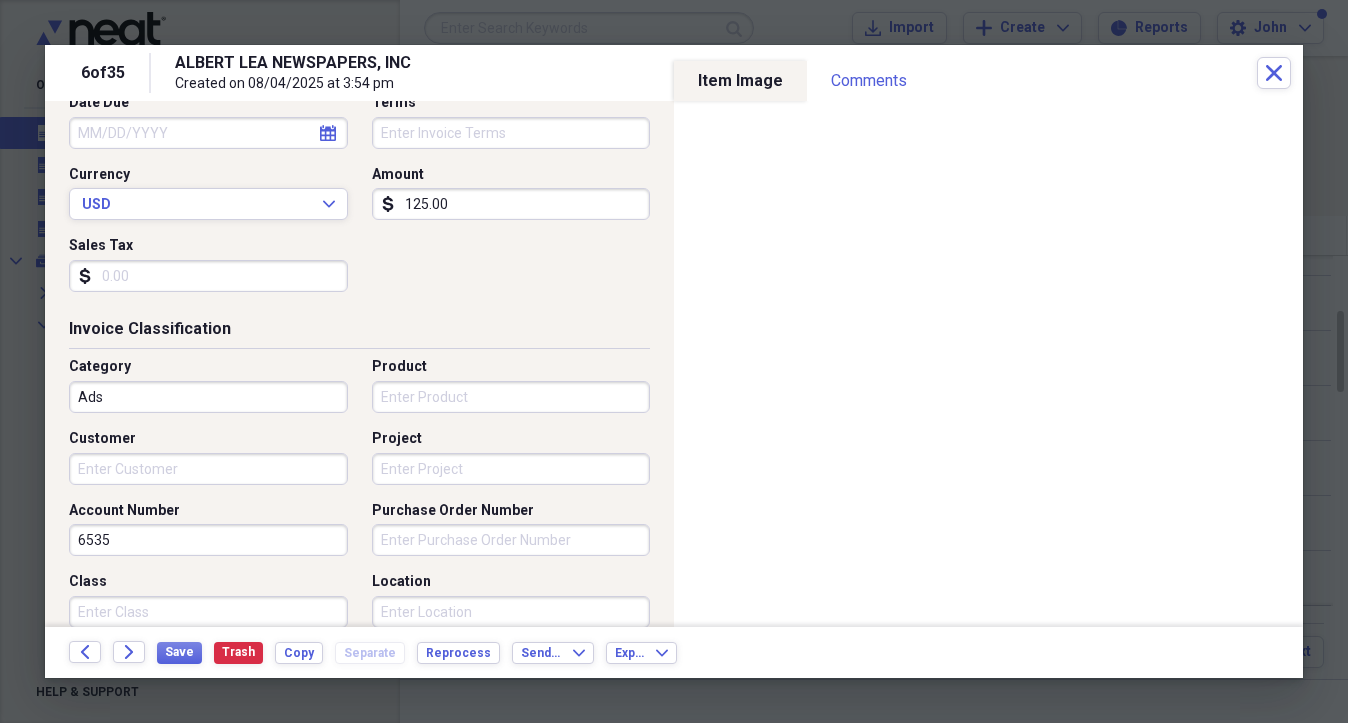 scroll, scrollTop: 300, scrollLeft: 0, axis: vertical 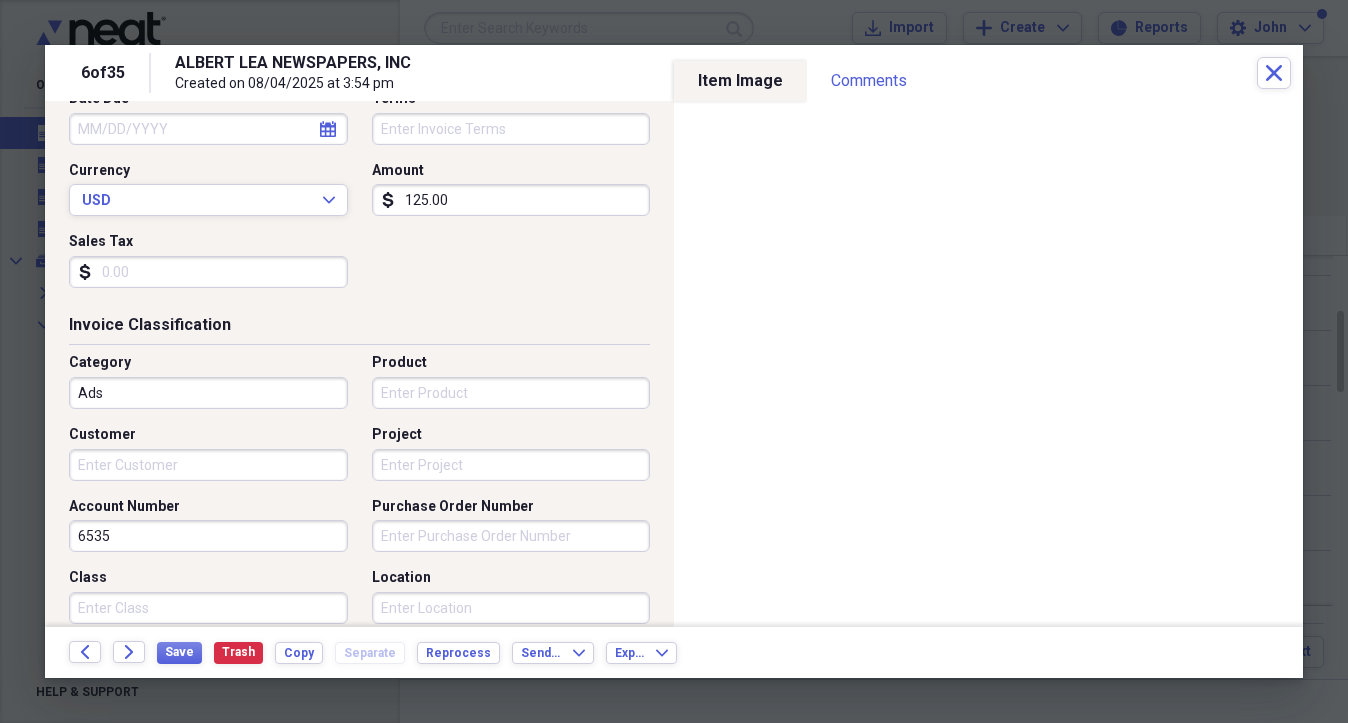 type on "125.00" 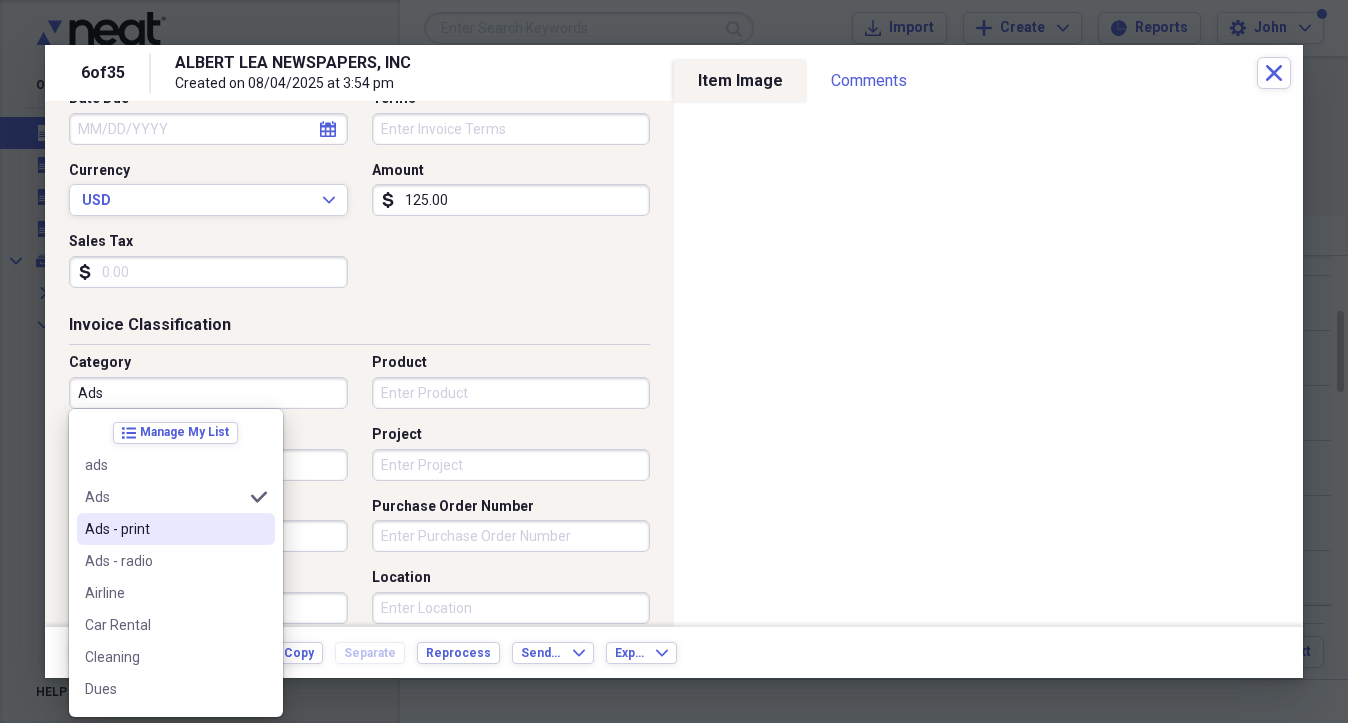click on "Ads - print" at bounding box center [176, 529] 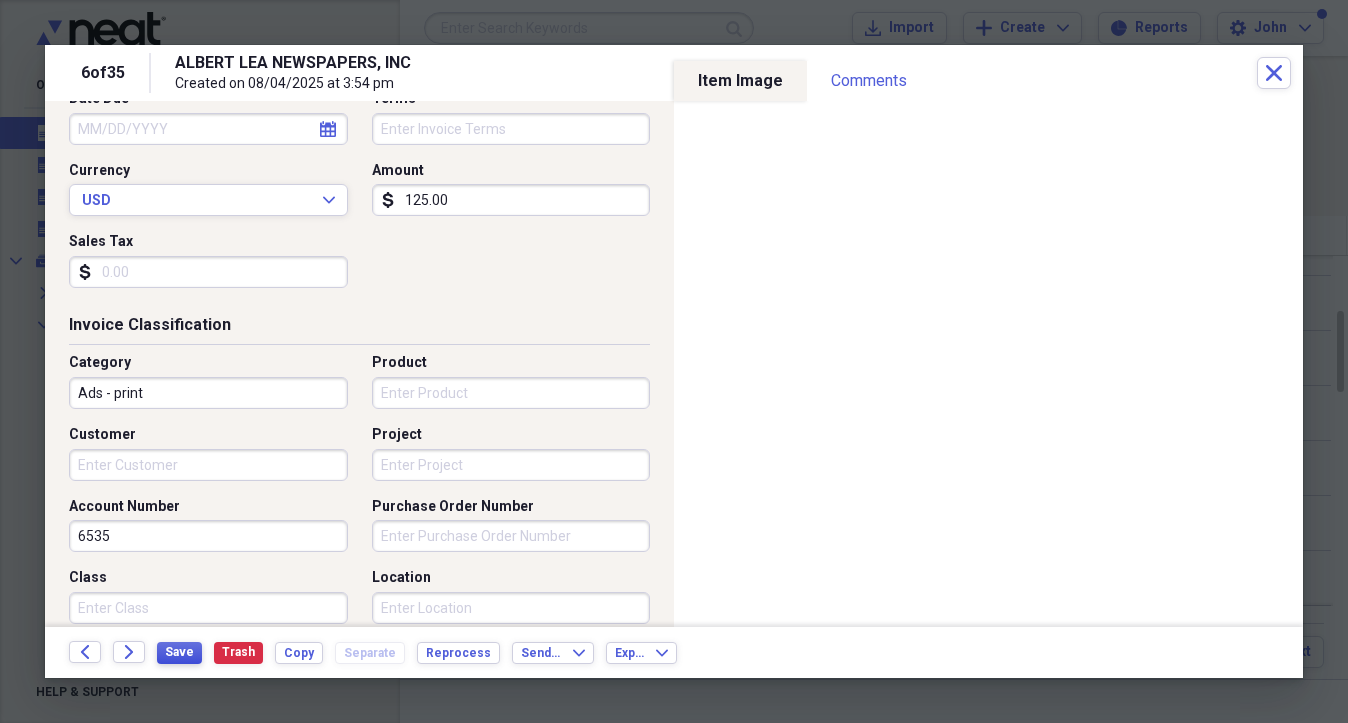 click on "Save" at bounding box center (179, 652) 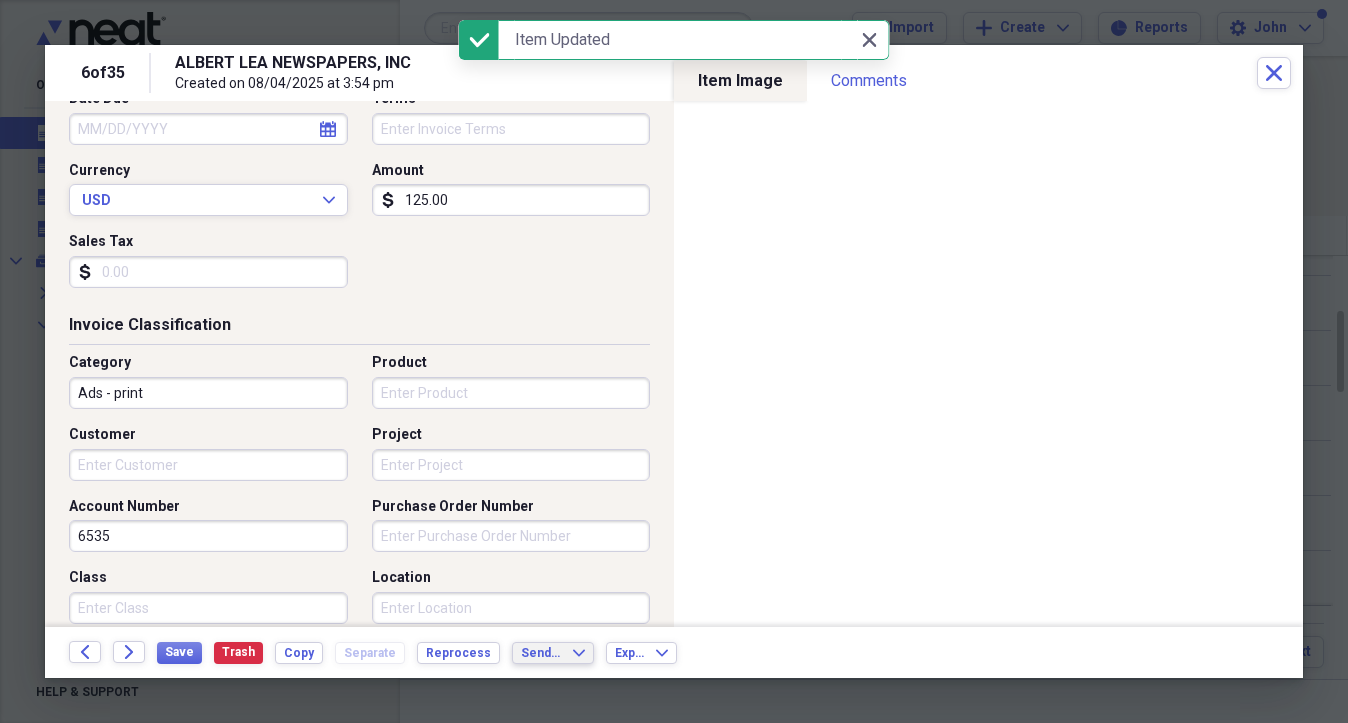 click on "Send To" at bounding box center [541, 653] 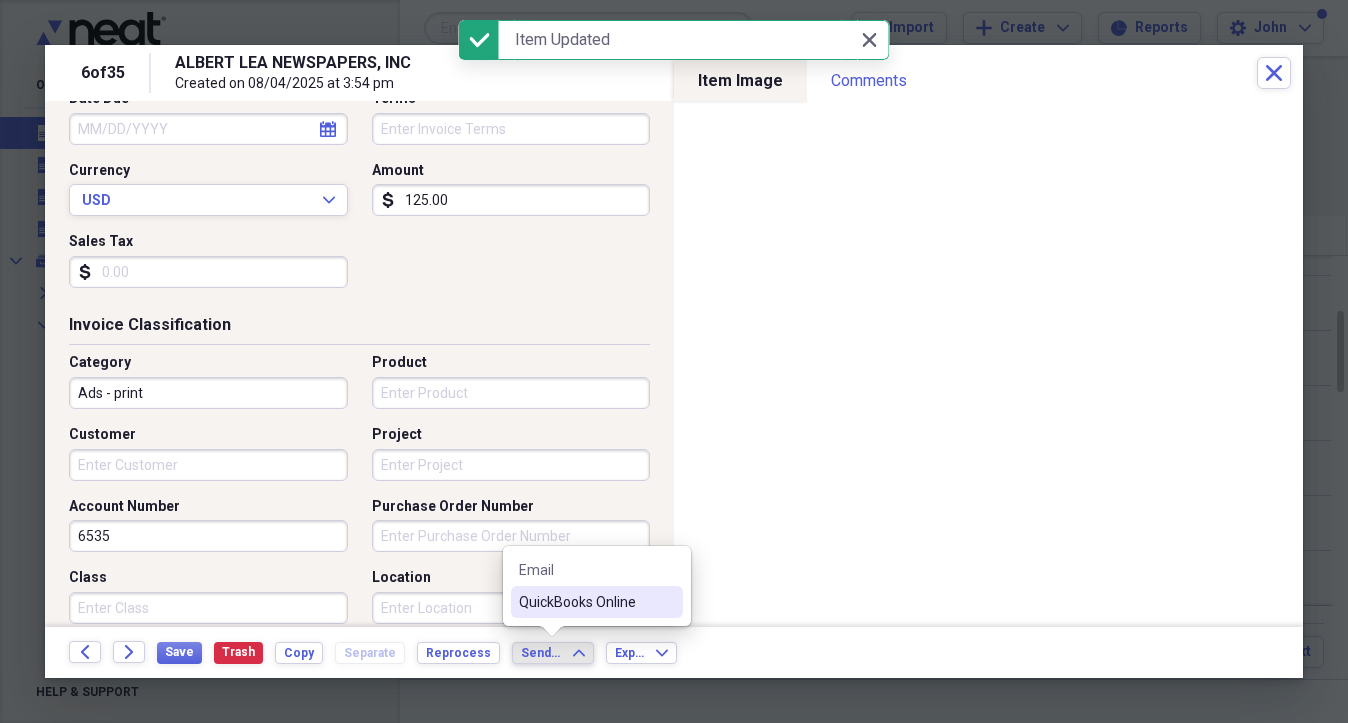 click on "QuickBooks Online" at bounding box center [585, 602] 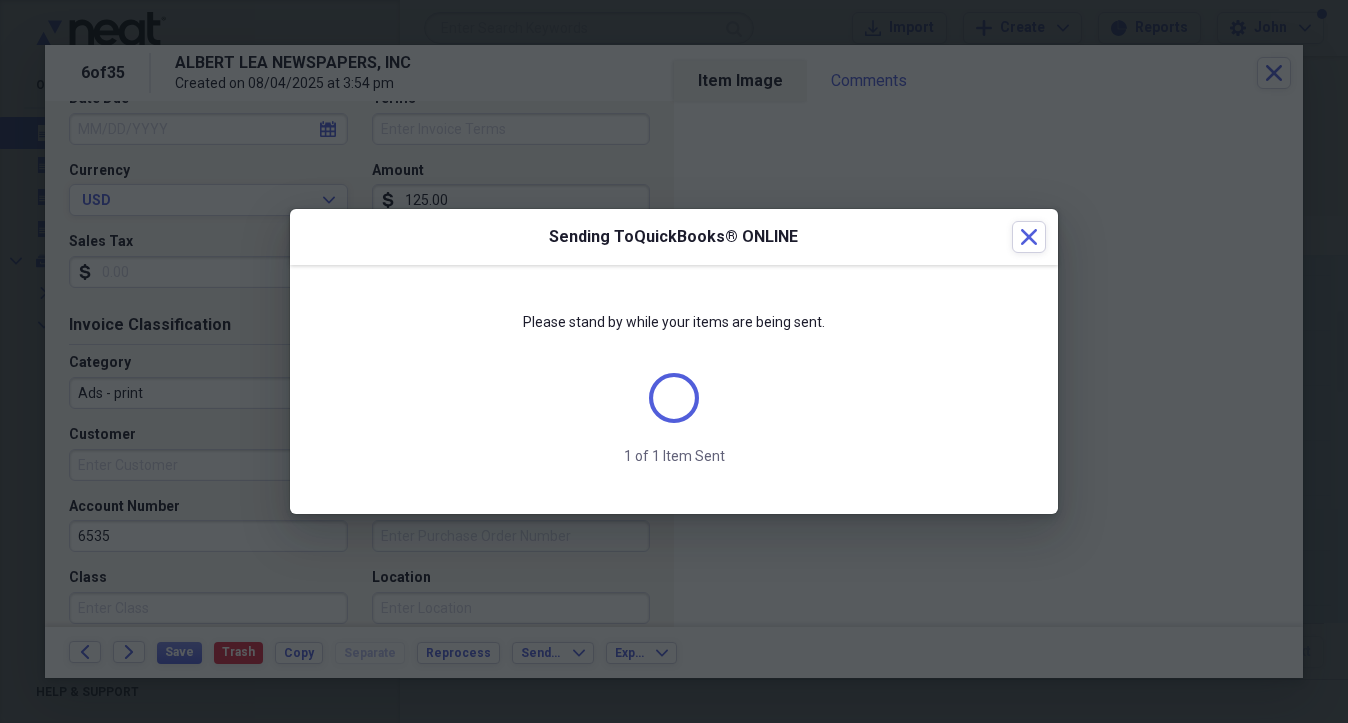 scroll, scrollTop: 284, scrollLeft: 0, axis: vertical 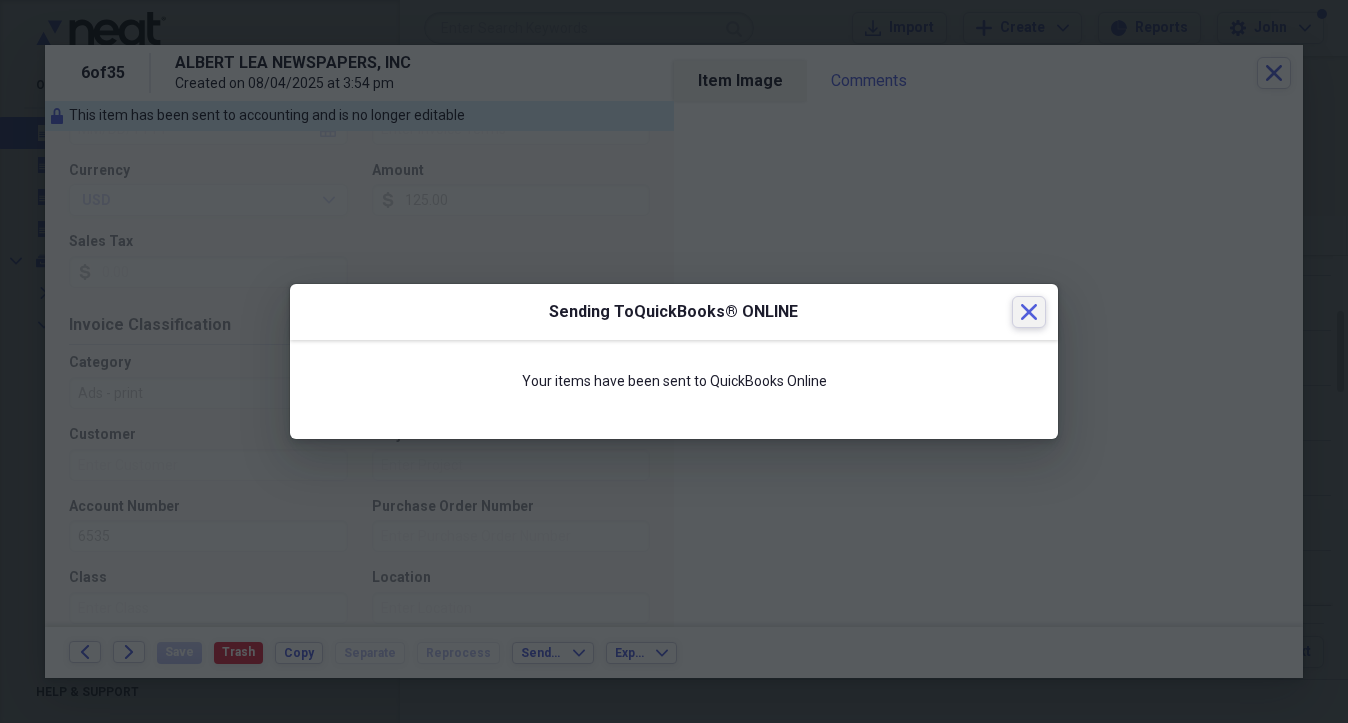 click on "Close" 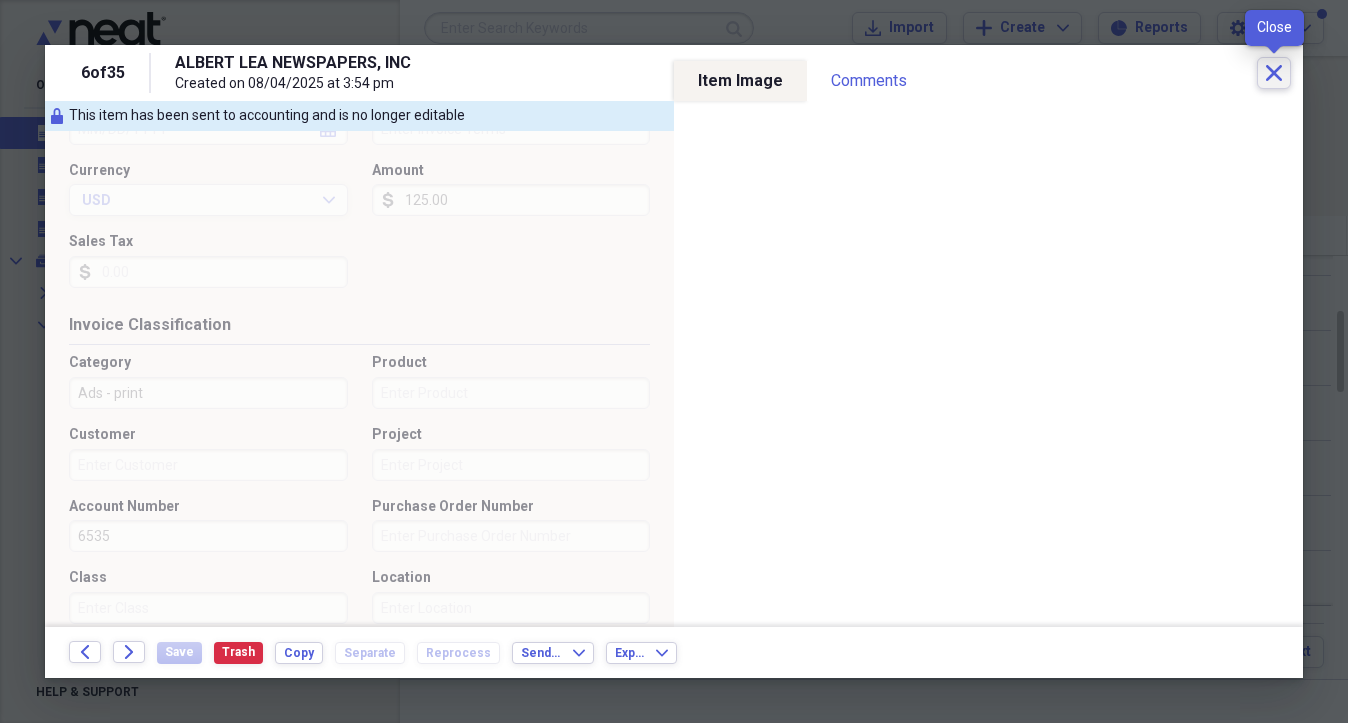 click on "Close" 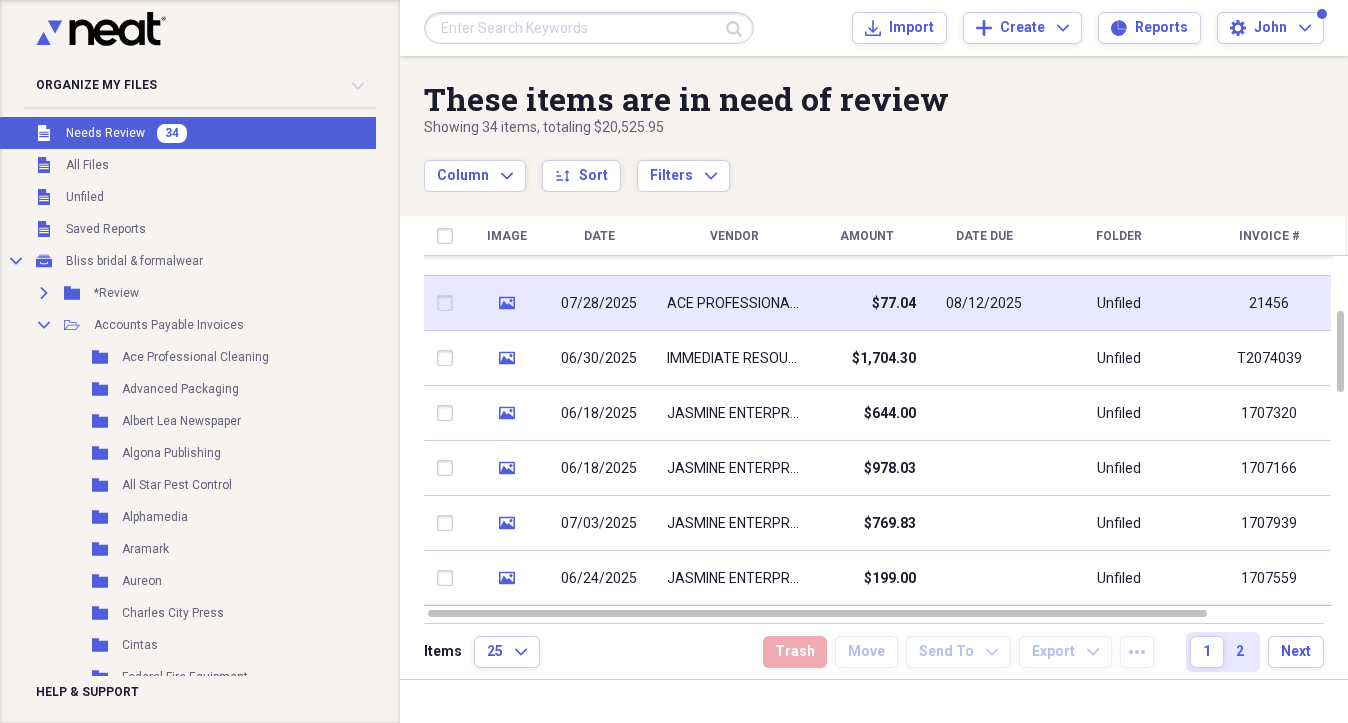click on "07/28/2025" at bounding box center (599, 304) 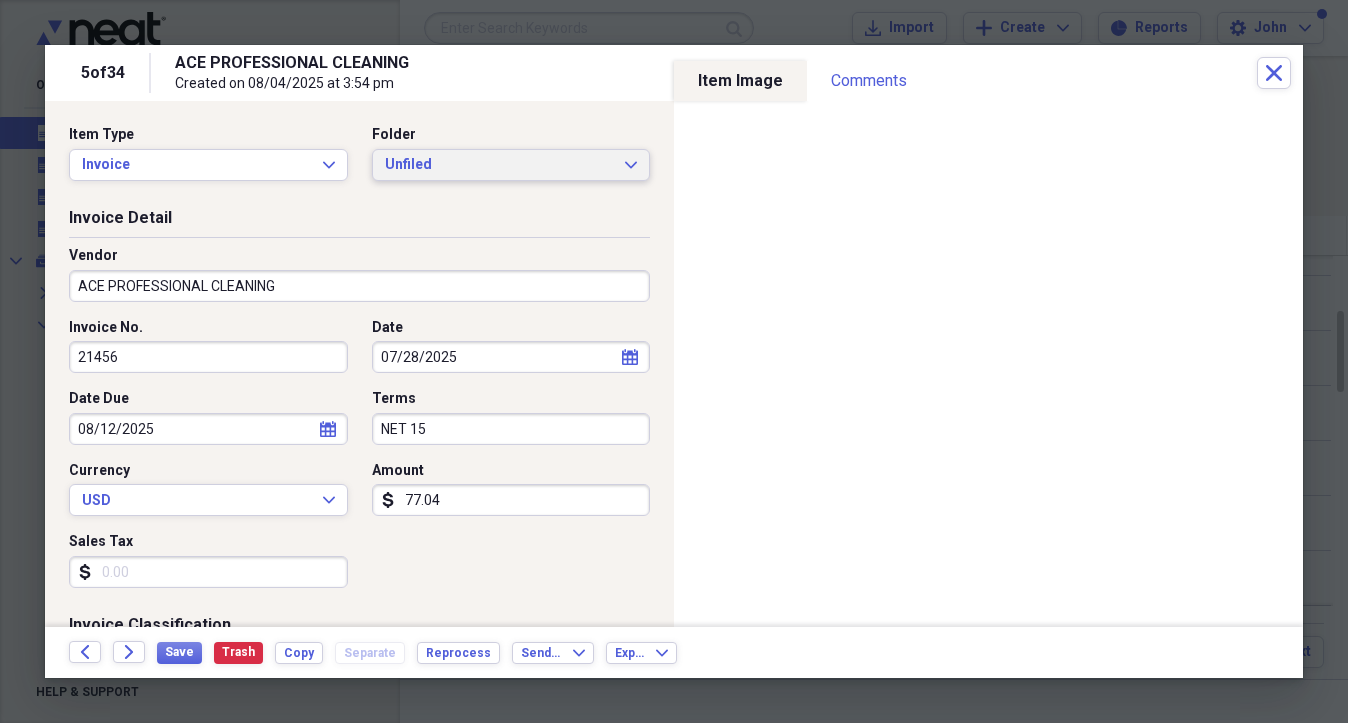 click on "Unfiled" at bounding box center (499, 165) 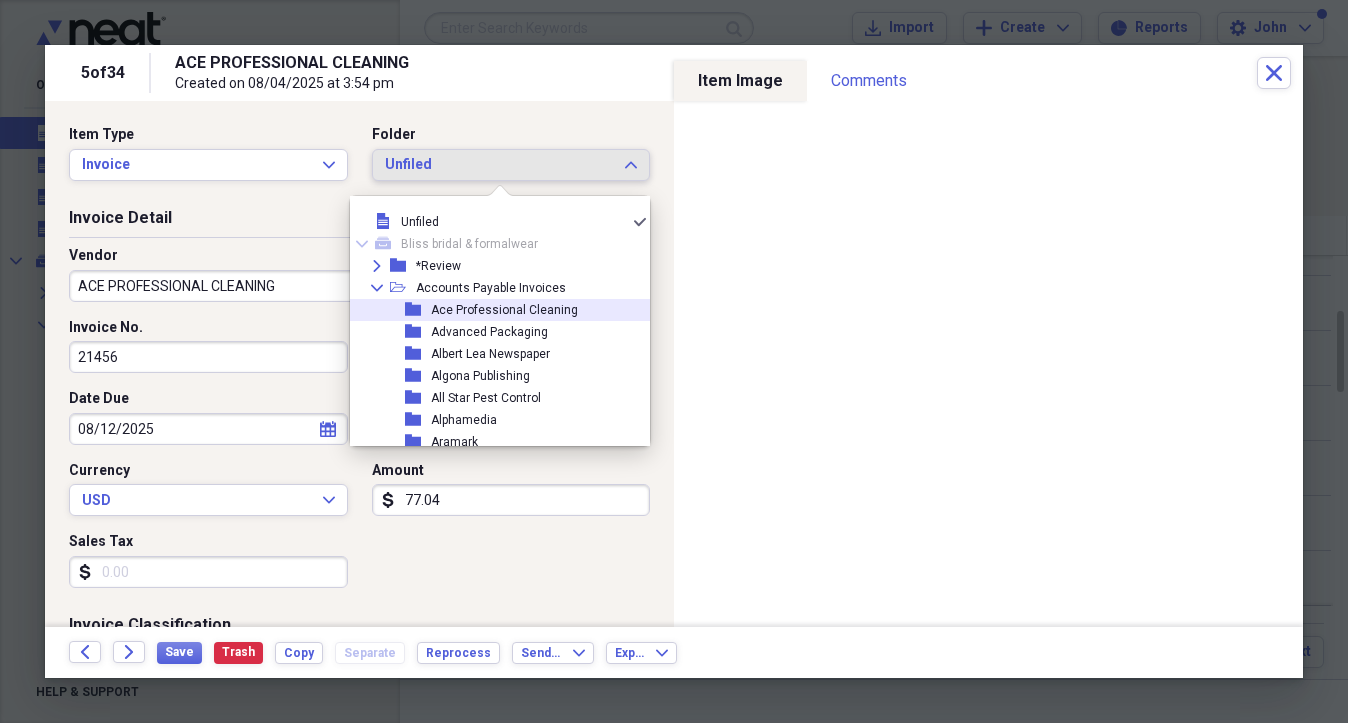 click on "Ace Professional Cleaning" at bounding box center [504, 310] 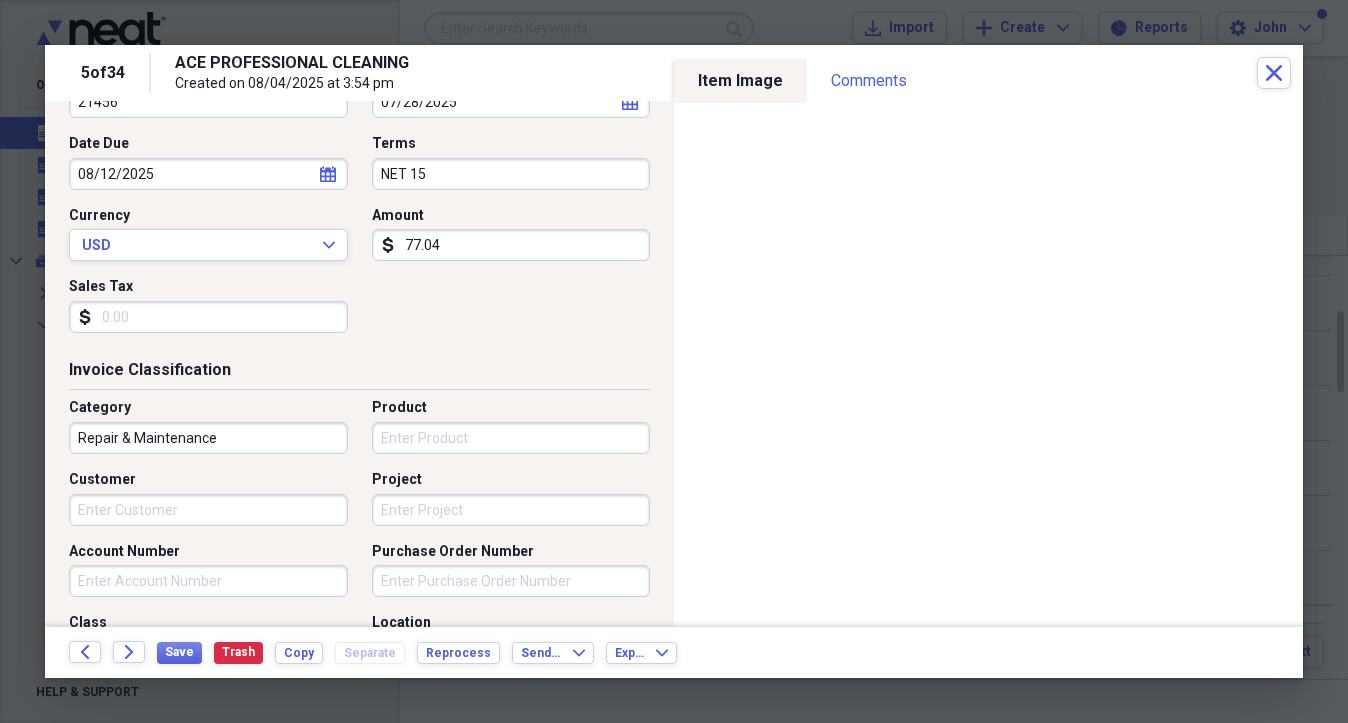 scroll, scrollTop: 300, scrollLeft: 0, axis: vertical 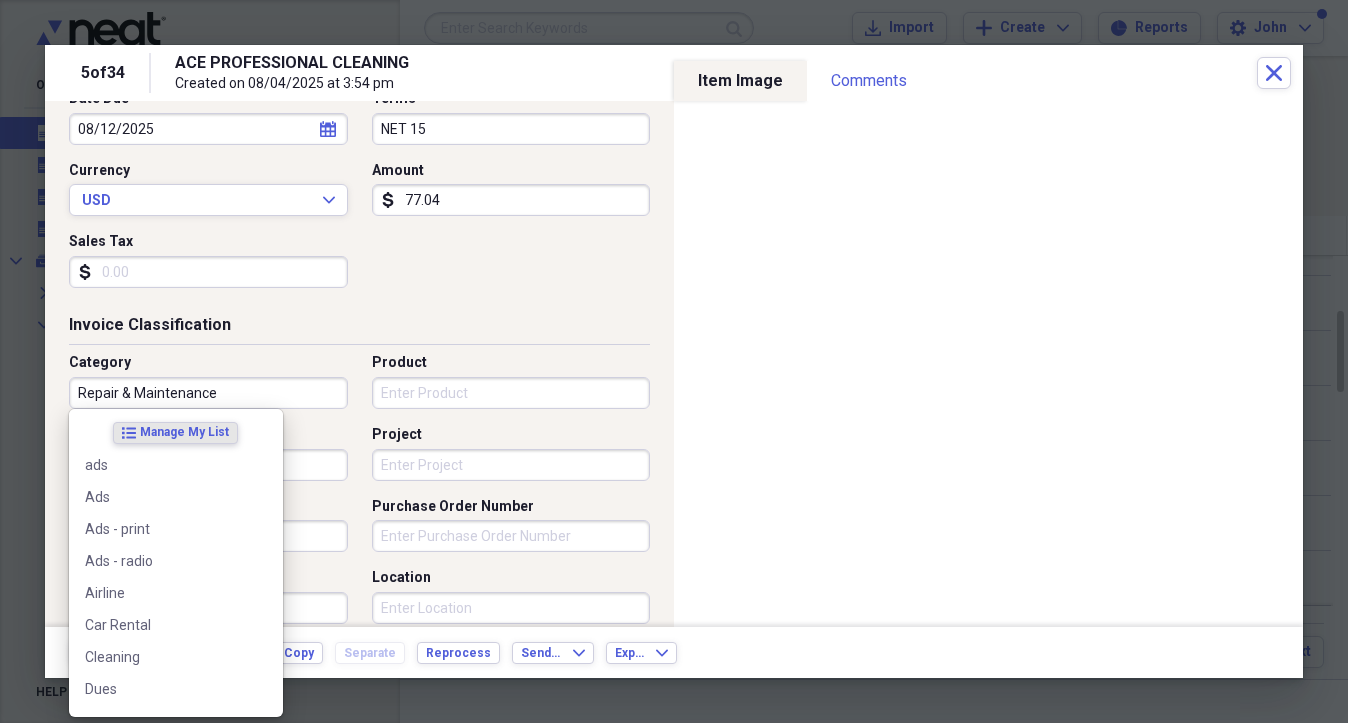 click on "Repair & Maintenance" at bounding box center [208, 393] 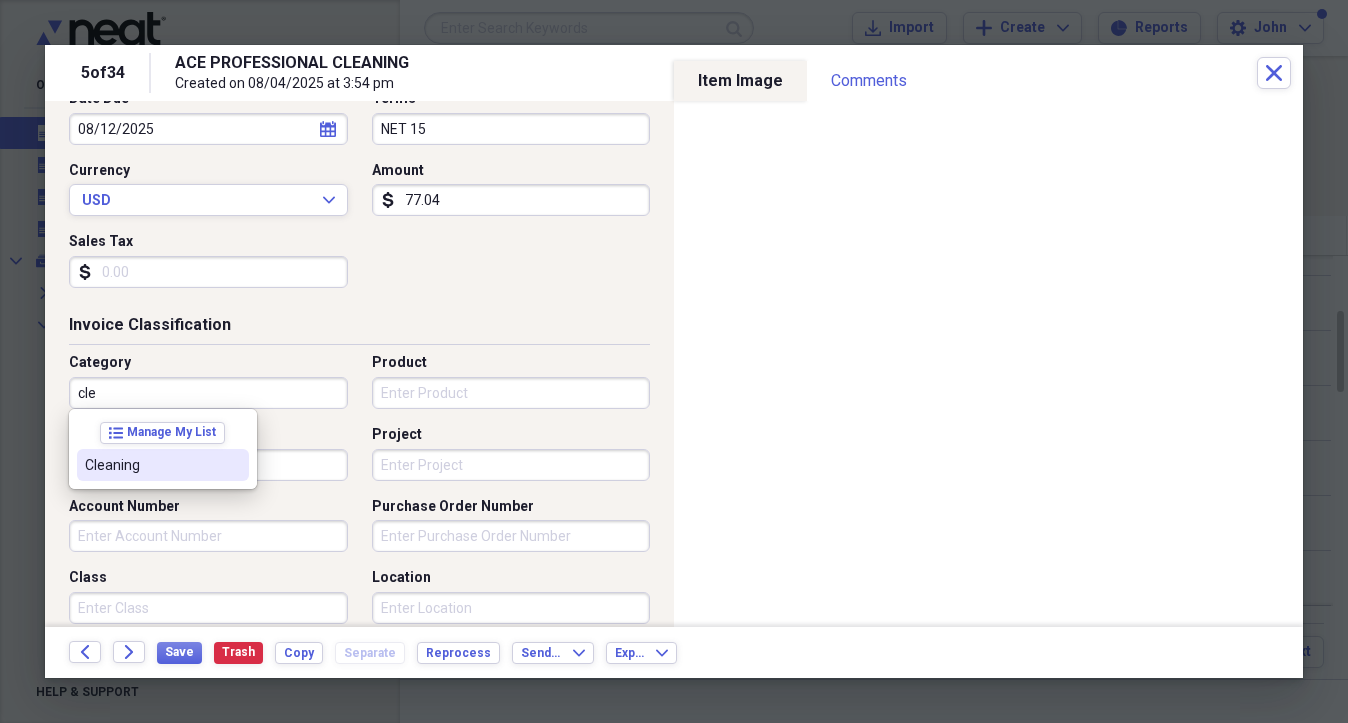 click on "Cleaning" at bounding box center (151, 465) 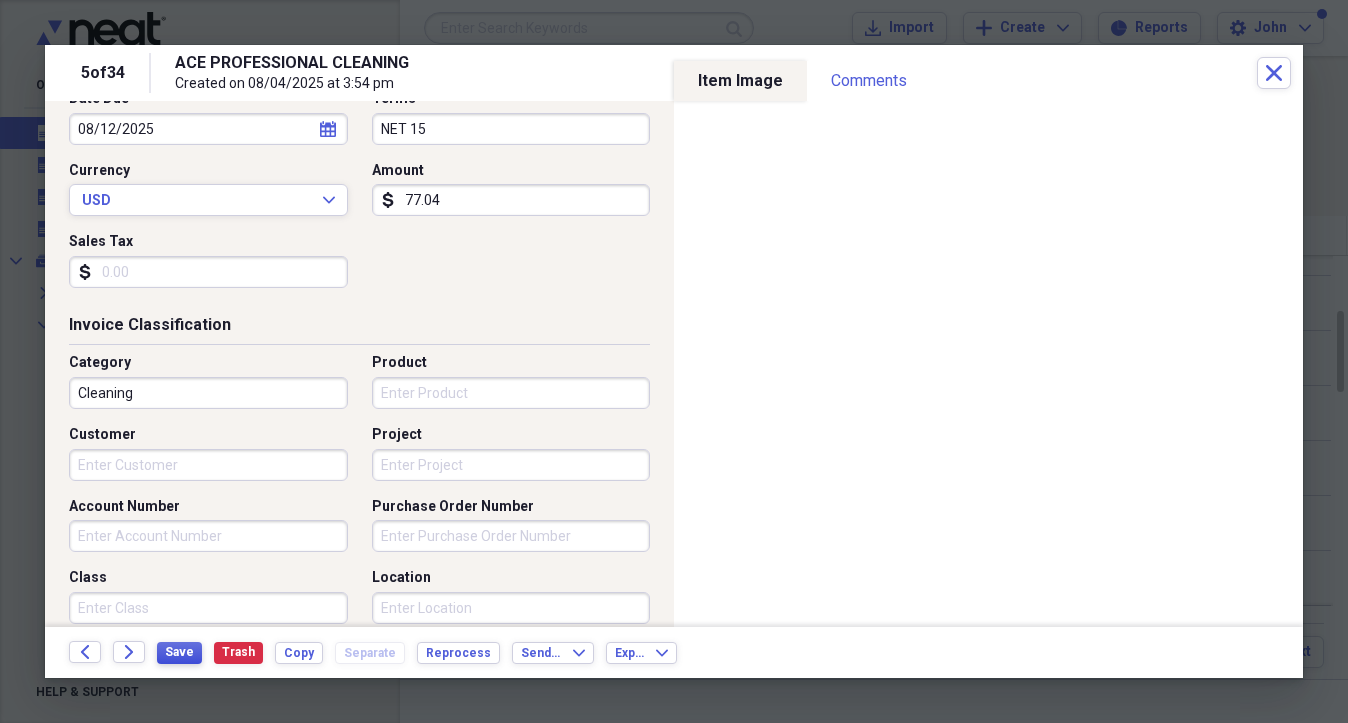 click on "Save" at bounding box center (179, 652) 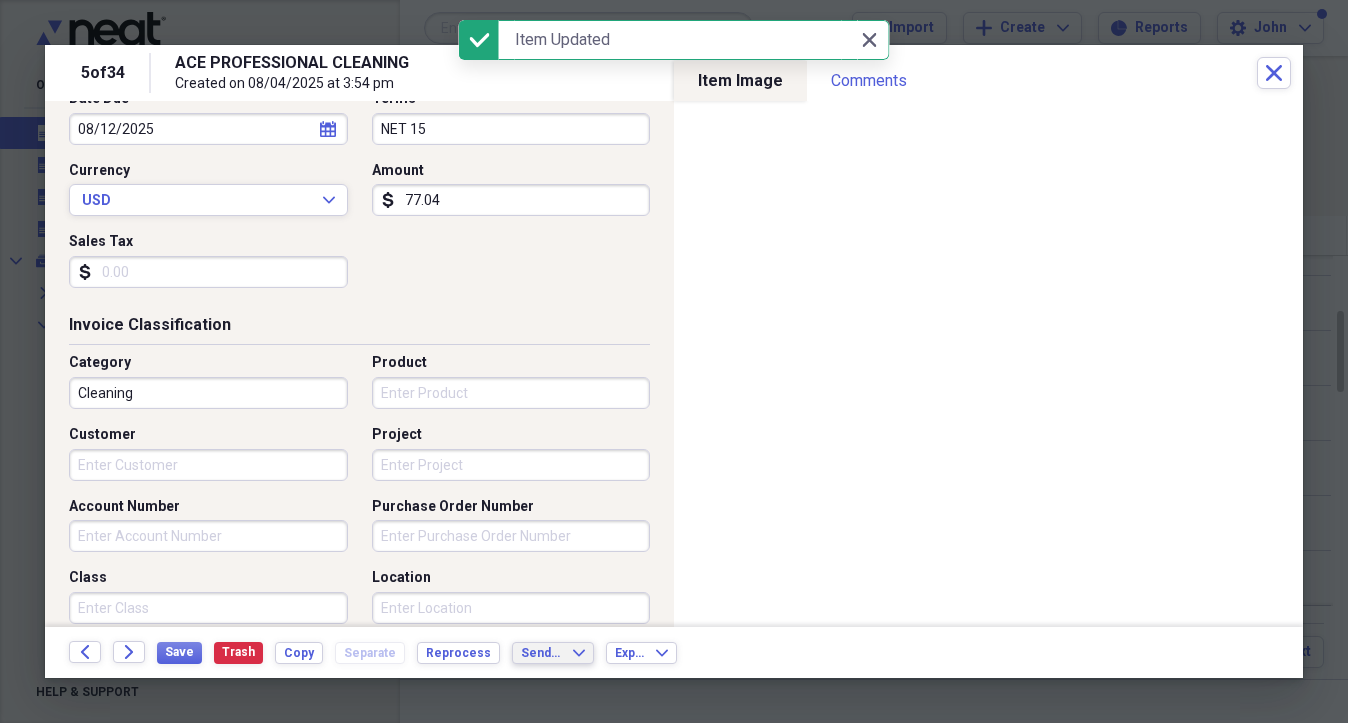 click on "Send To" at bounding box center [541, 653] 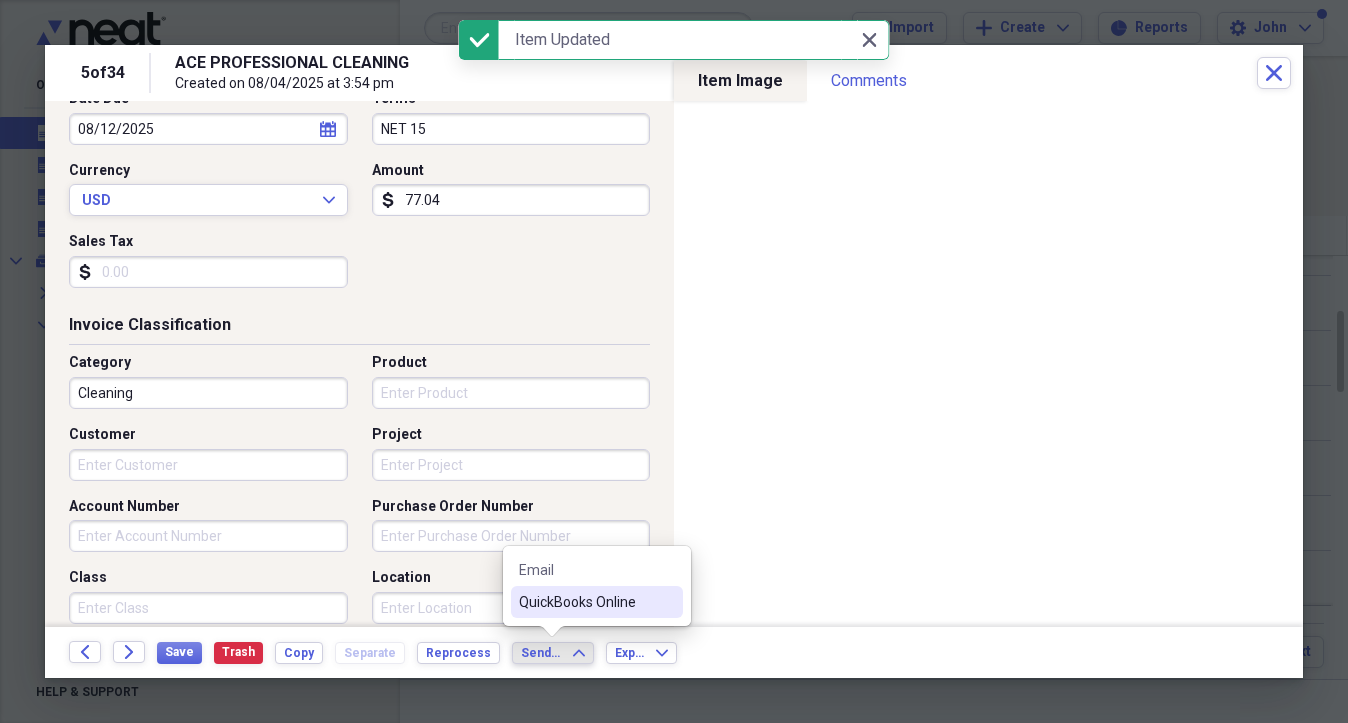click on "QuickBooks Online" at bounding box center [597, 602] 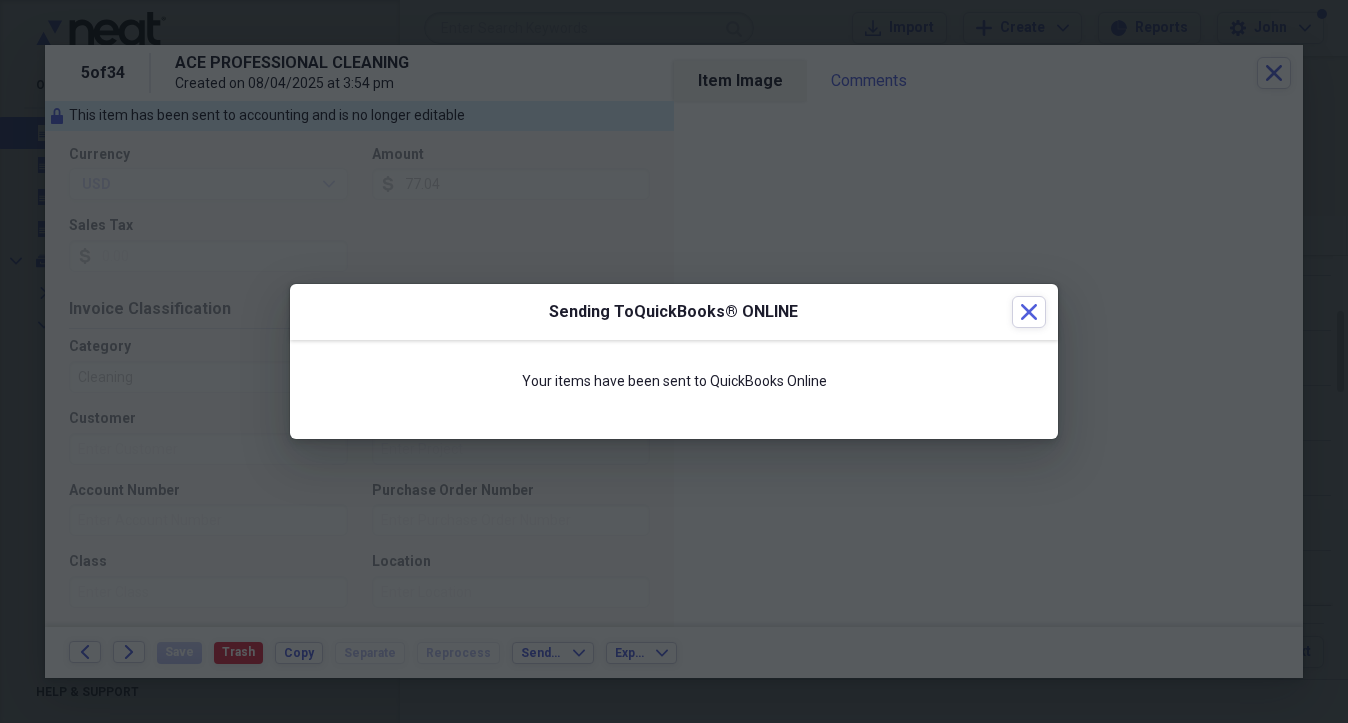 scroll, scrollTop: 284, scrollLeft: 0, axis: vertical 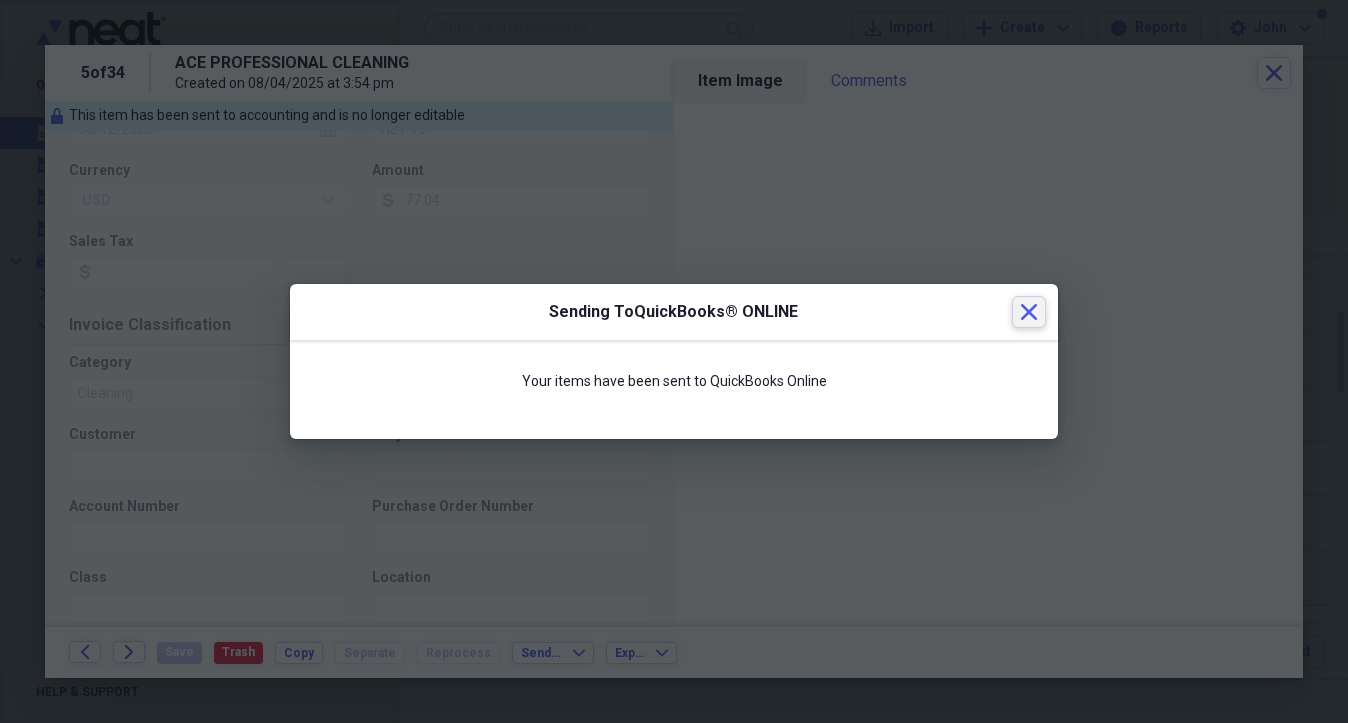click on "Close" at bounding box center (1029, 312) 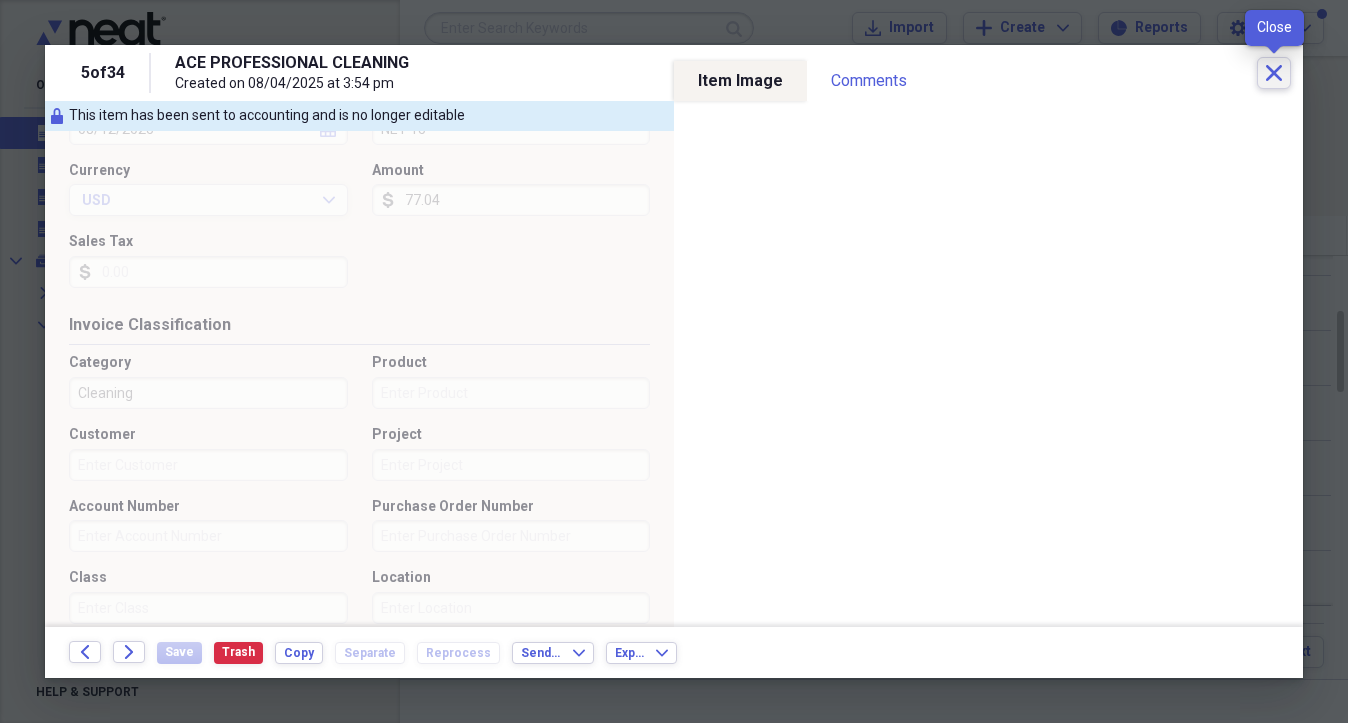 click on "Close" 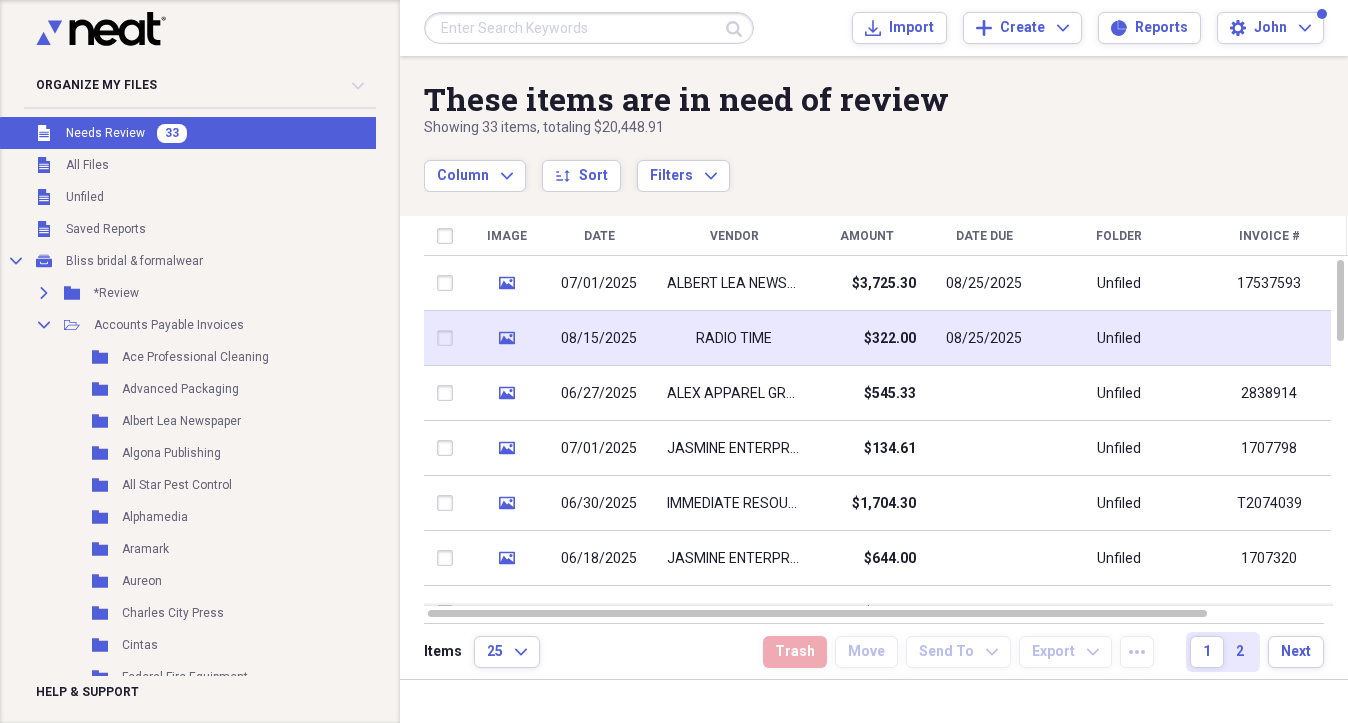click on "08/15/2025" at bounding box center [599, 339] 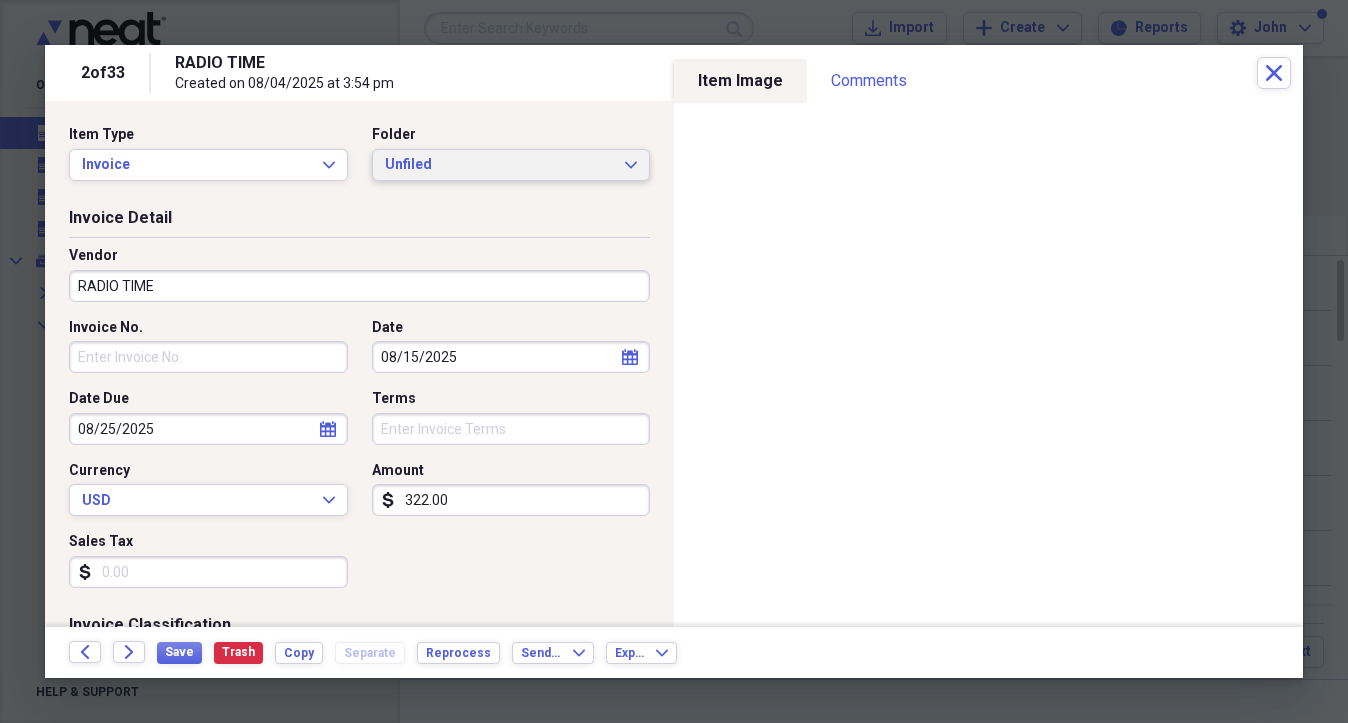 click on "Unfiled" at bounding box center (499, 165) 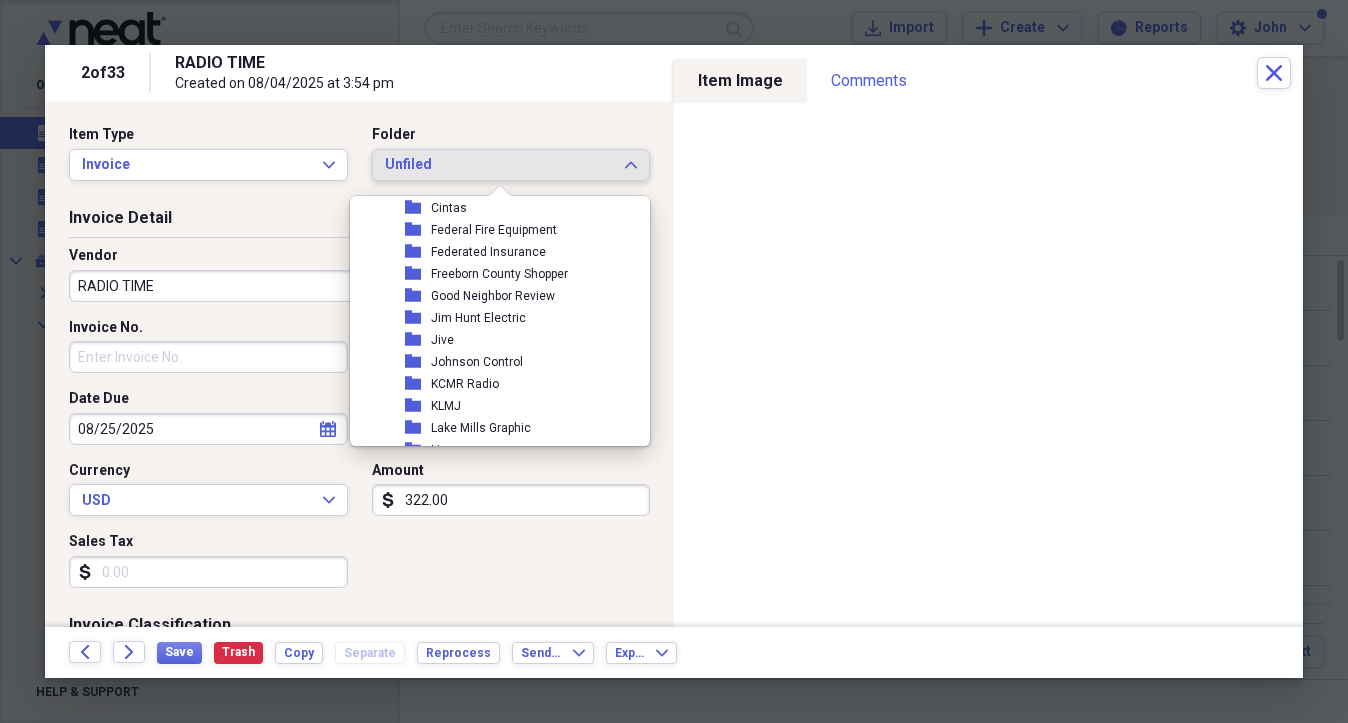 scroll, scrollTop: 200, scrollLeft: 0, axis: vertical 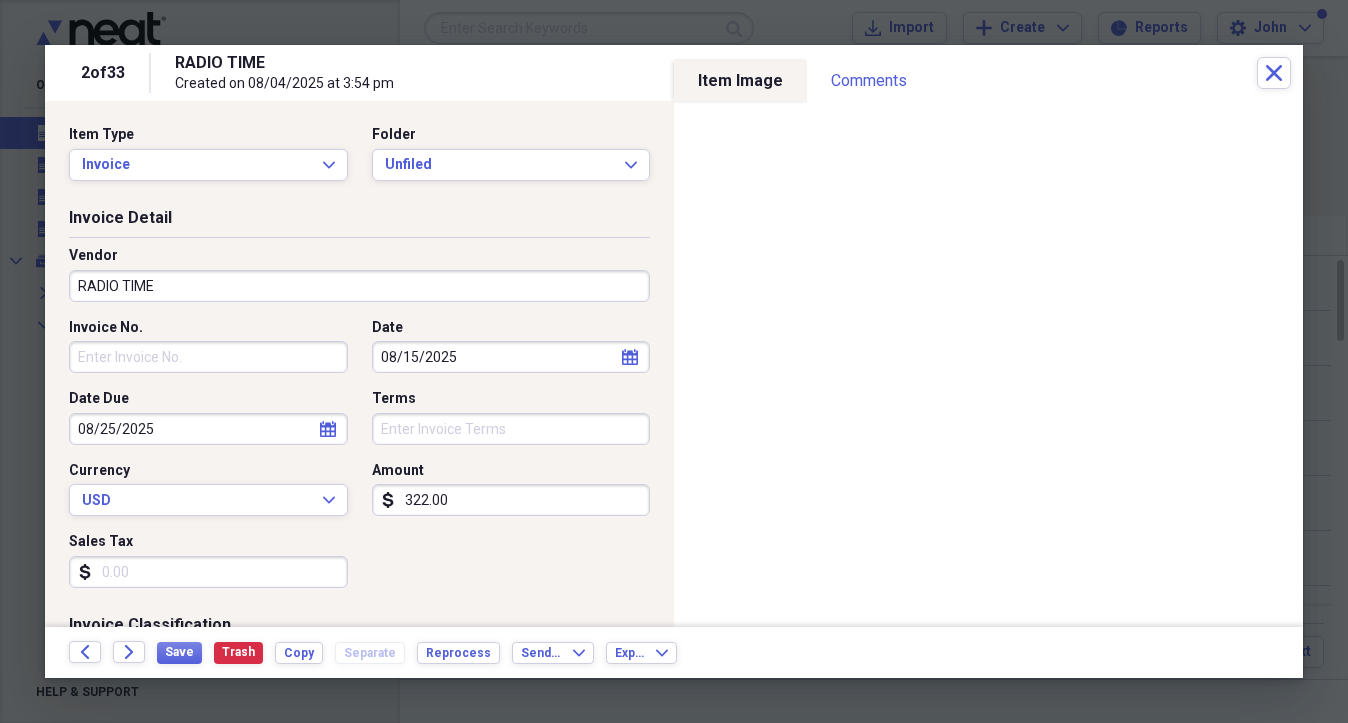 click on "Vendor RADIO TIME" at bounding box center [359, 282] 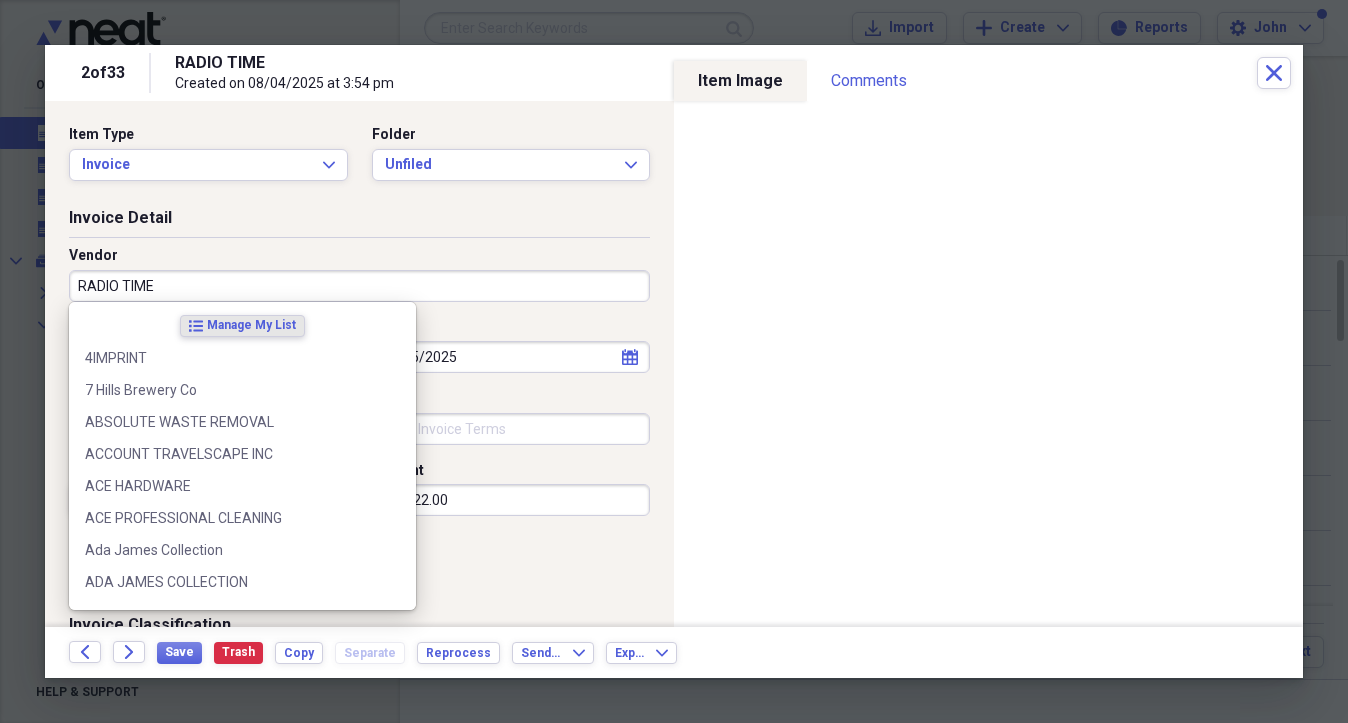 click on "RADIO TIME" at bounding box center [359, 286] 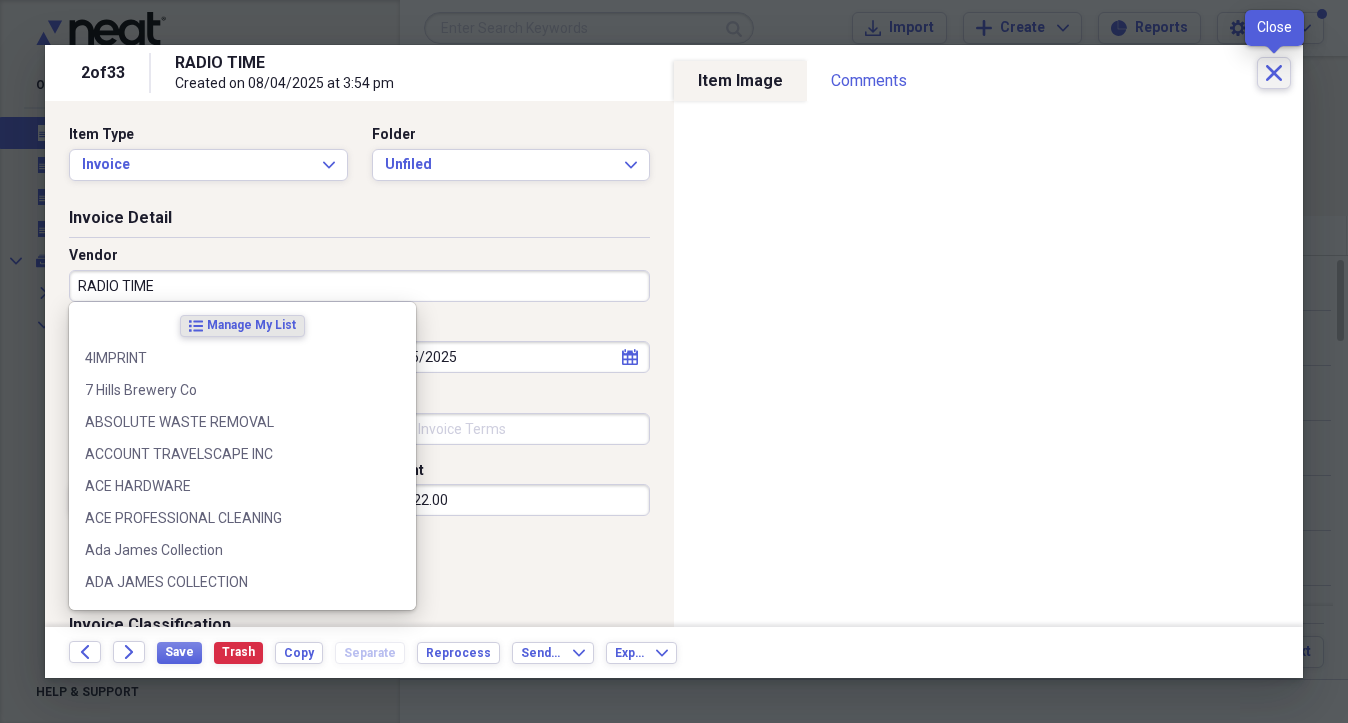 click on "Close" 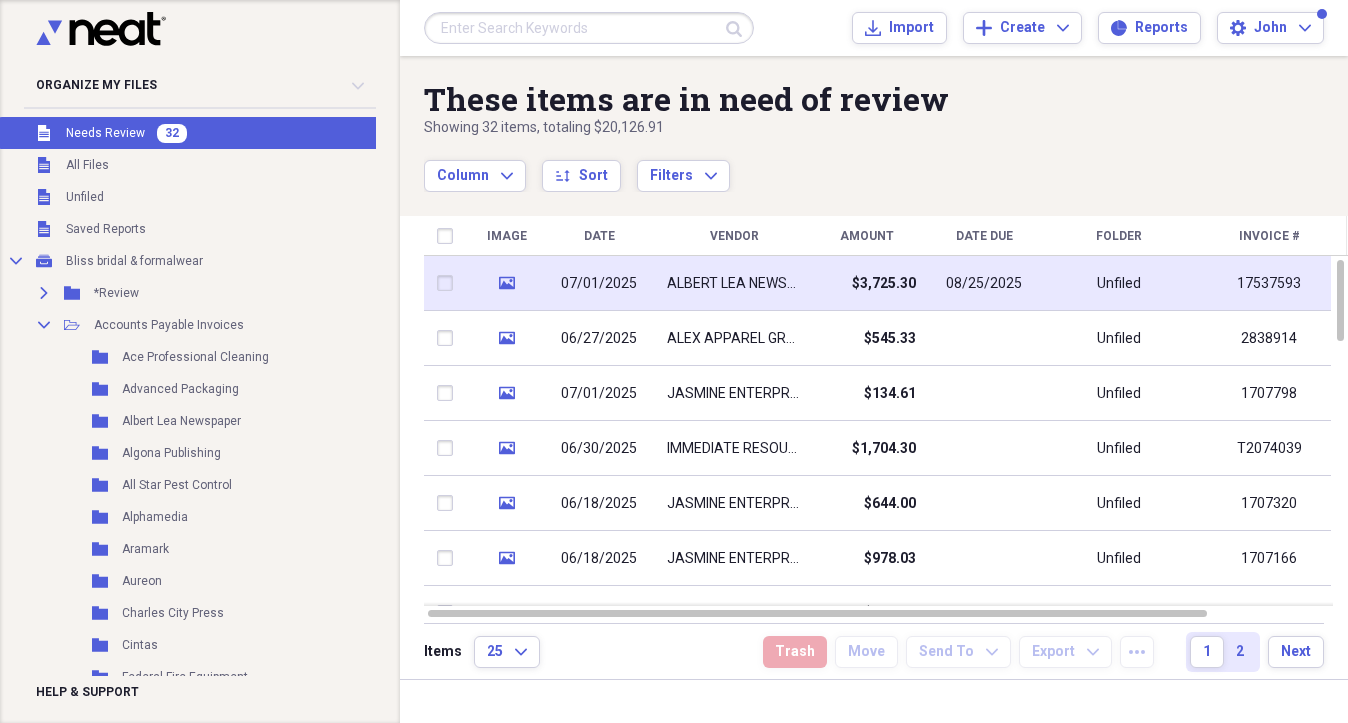 click on "07/01/2025" at bounding box center [599, 284] 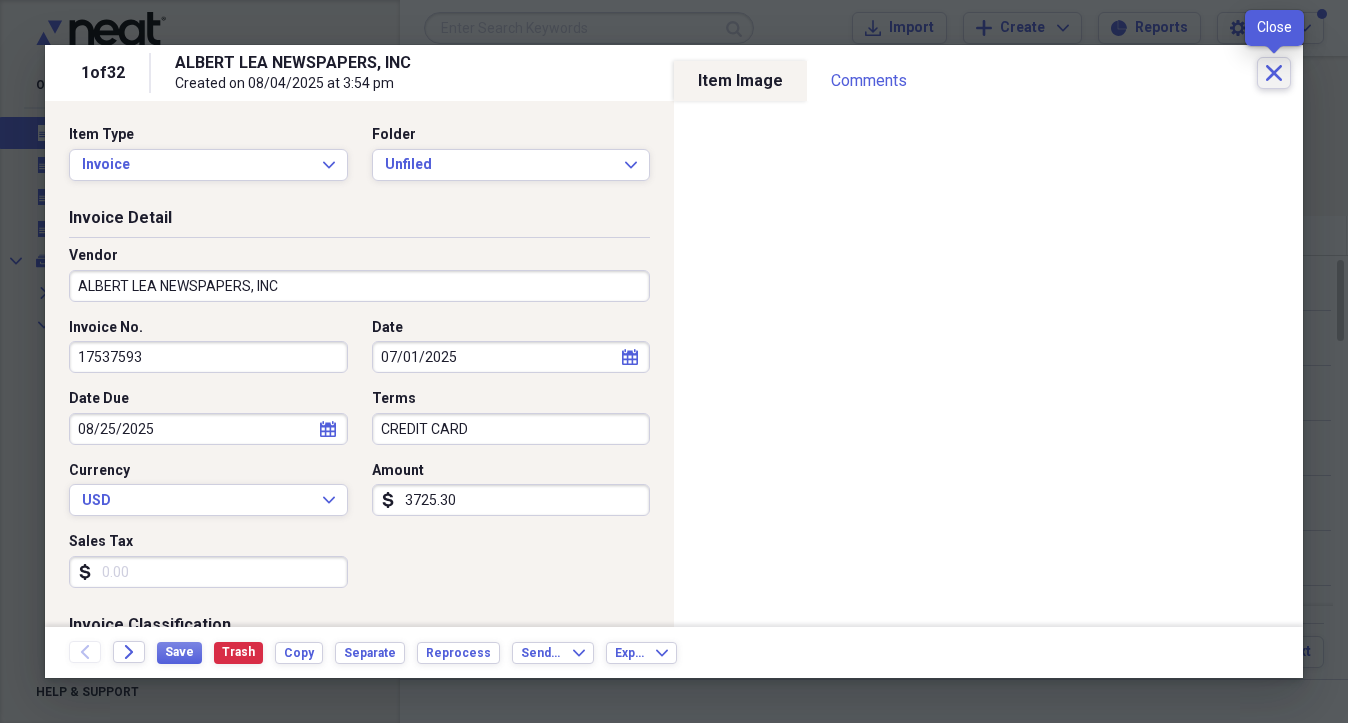 click on "Close" at bounding box center [1274, 73] 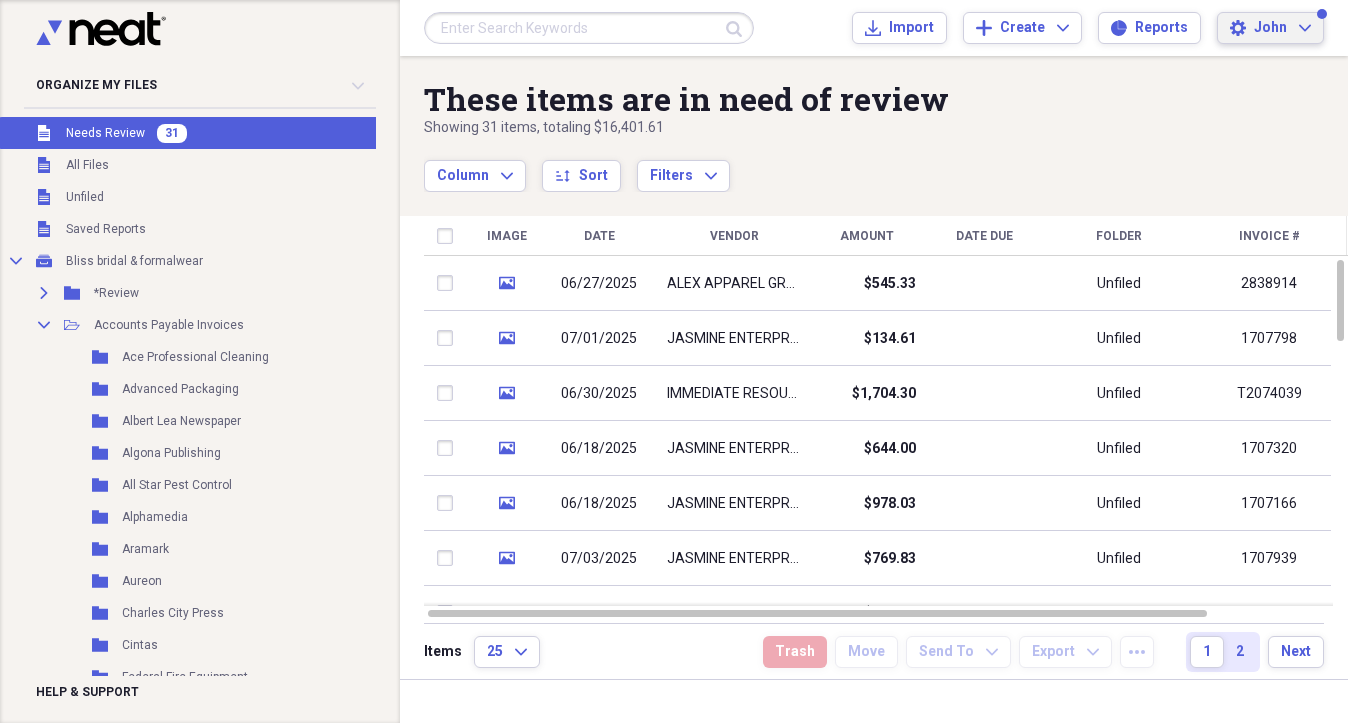 click on "Settings John Expand" at bounding box center [1270, 28] 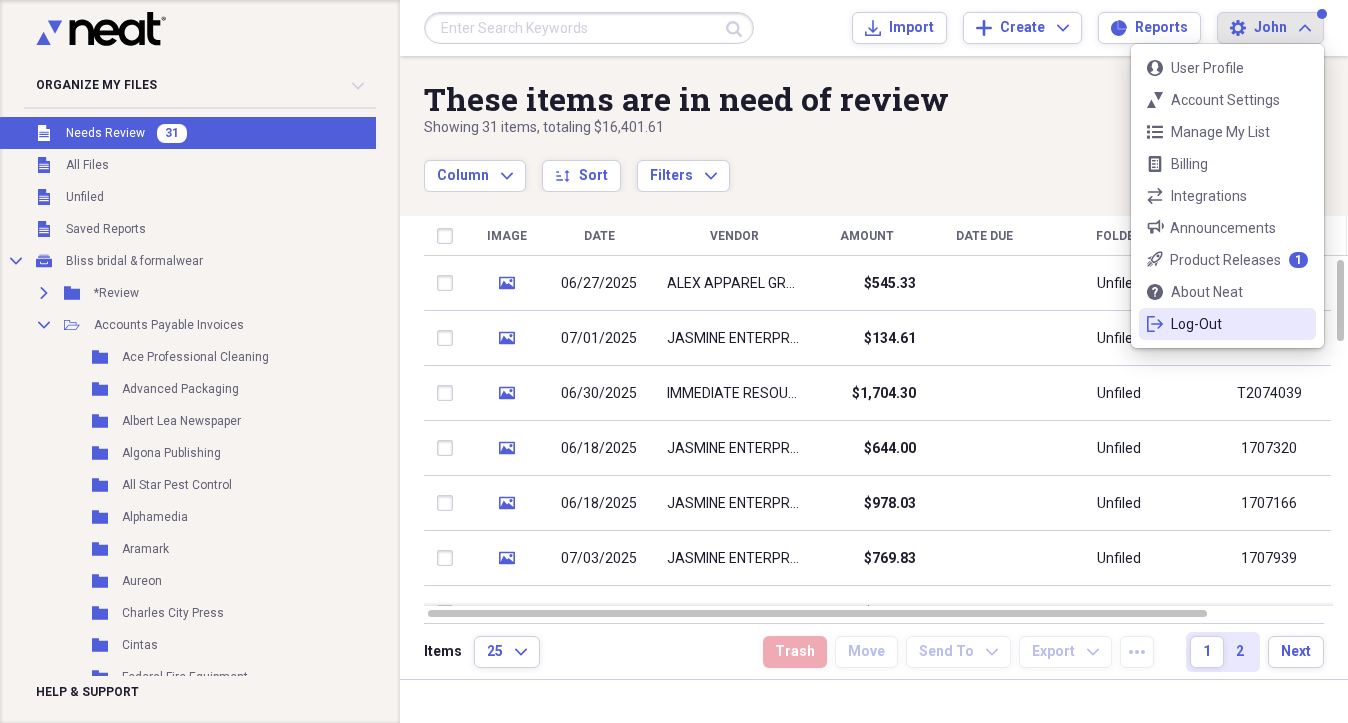 click on "Log-Out" at bounding box center (1227, 324) 